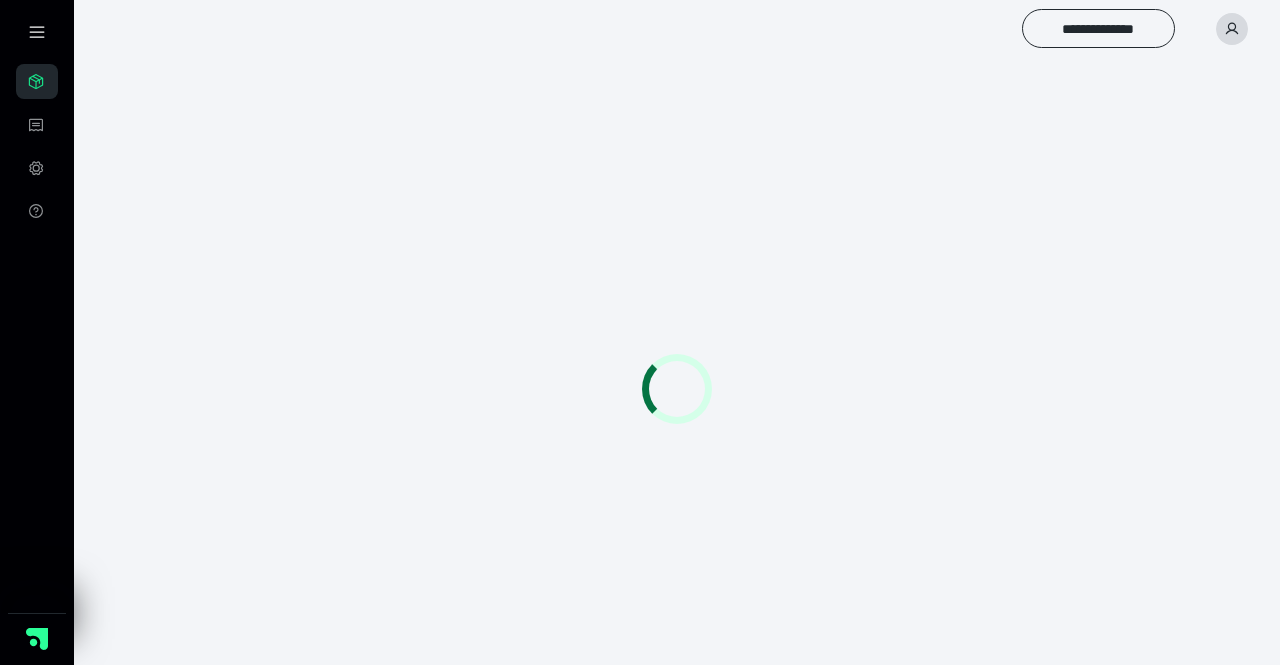 scroll, scrollTop: 0, scrollLeft: 0, axis: both 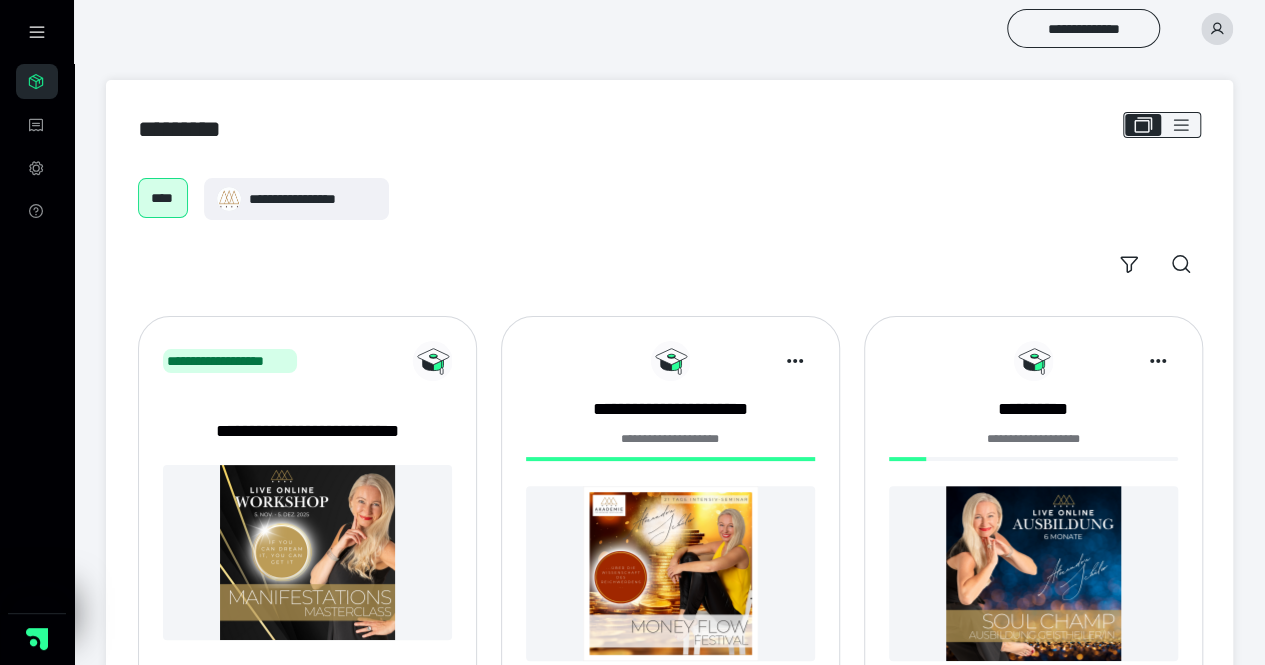click at bounding box center [1033, 573] 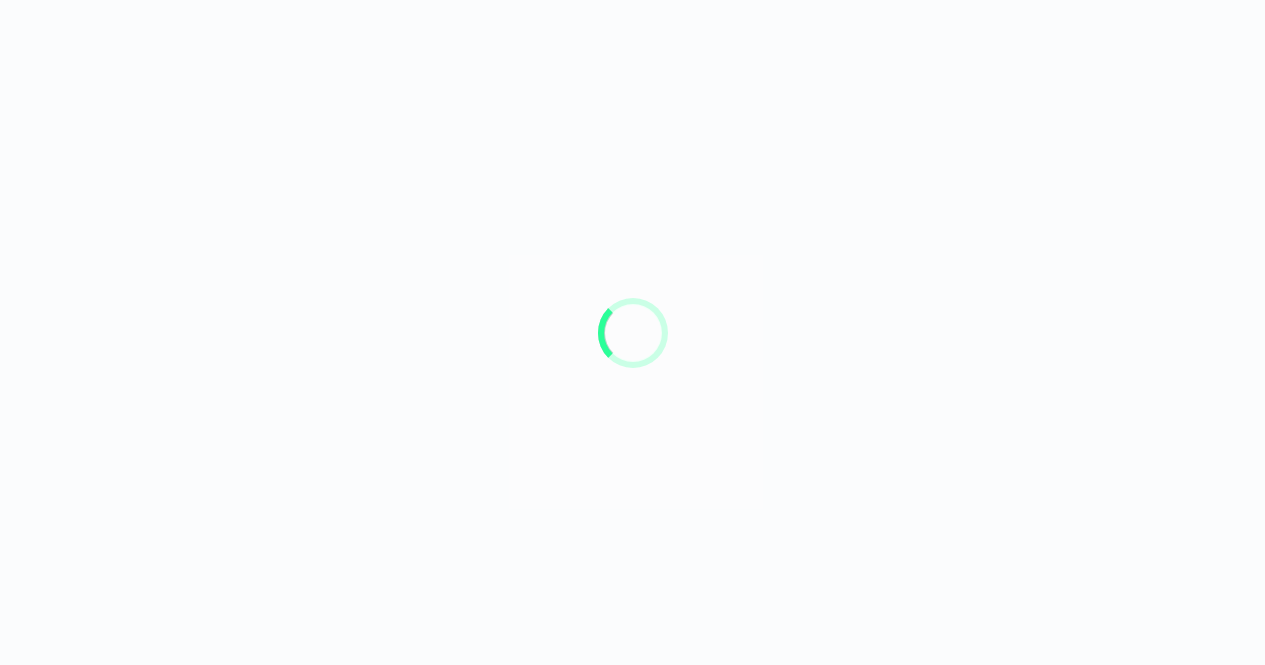 scroll, scrollTop: 0, scrollLeft: 0, axis: both 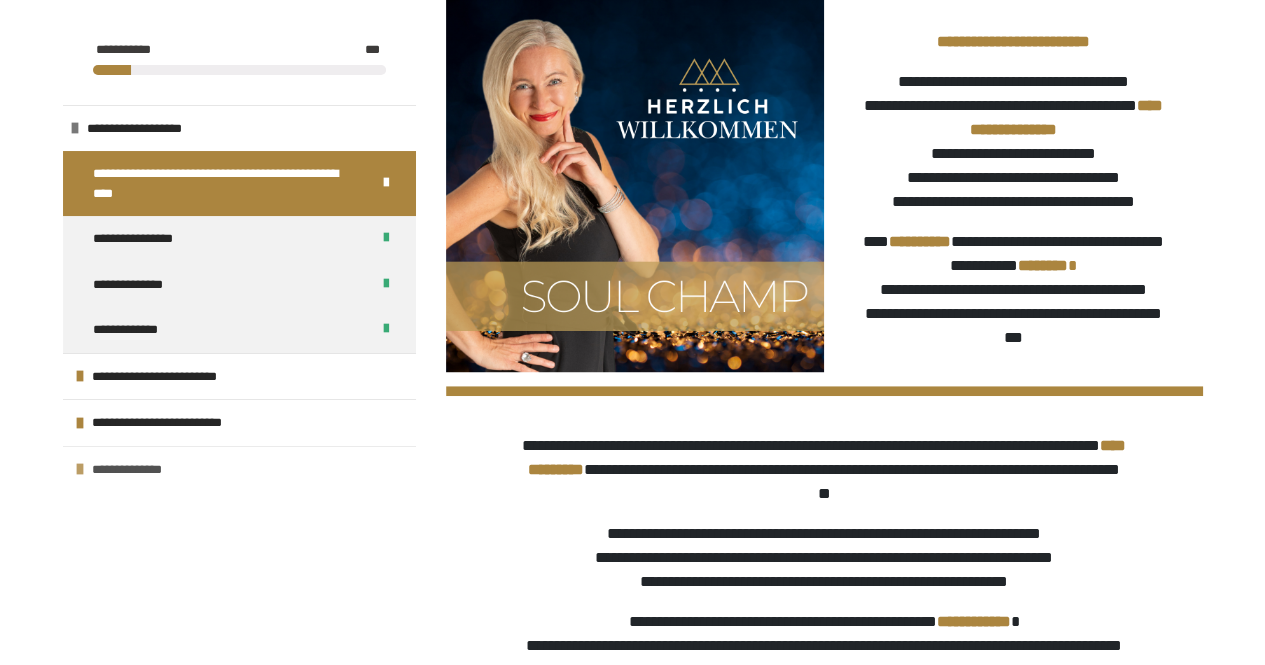 click on "**********" at bounding box center (149, 470) 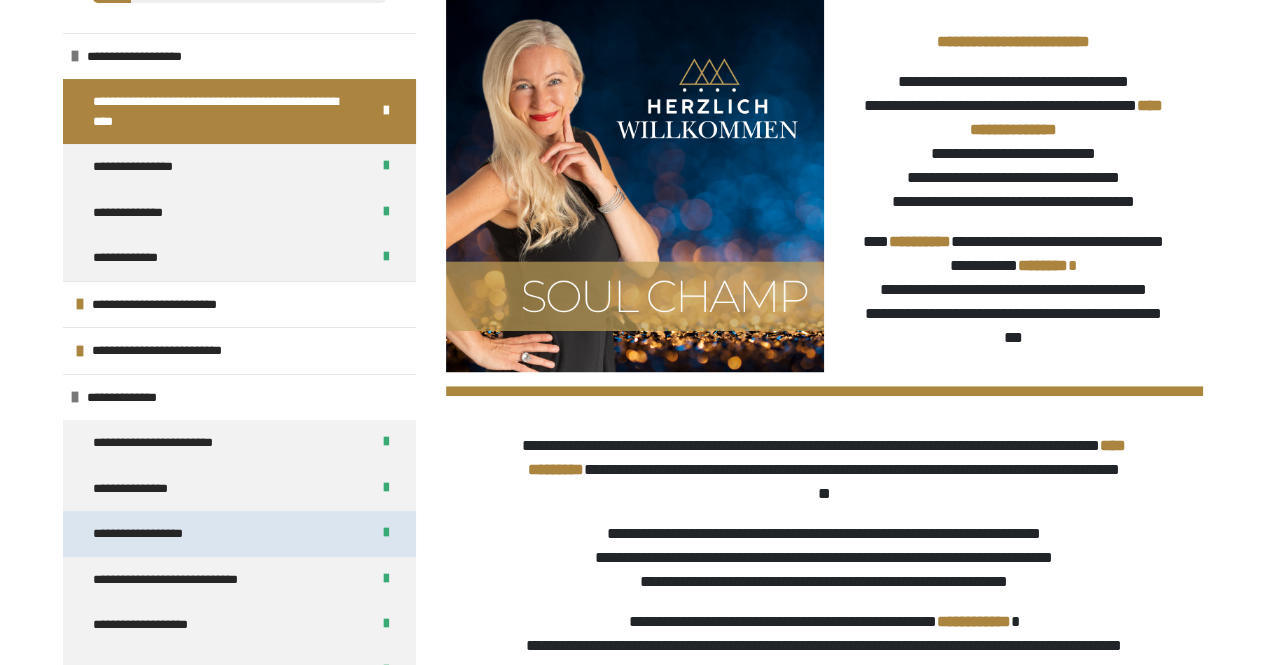 scroll, scrollTop: 138, scrollLeft: 0, axis: vertical 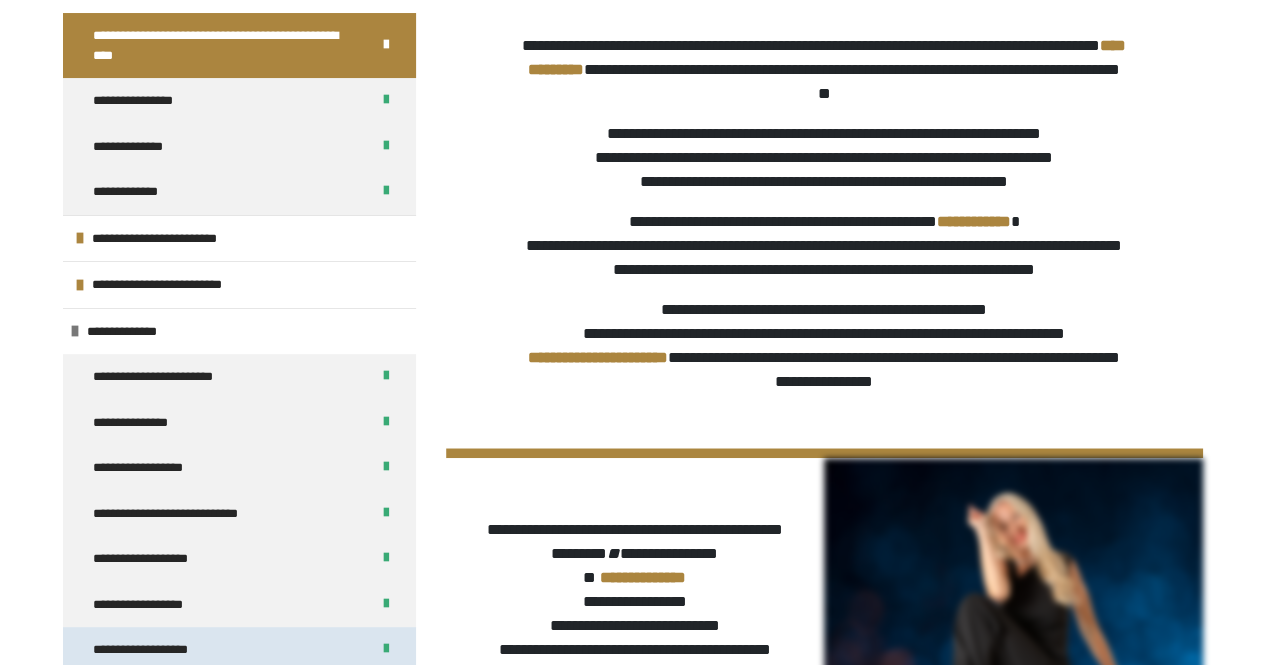 click on "**********" at bounding box center [154, 650] 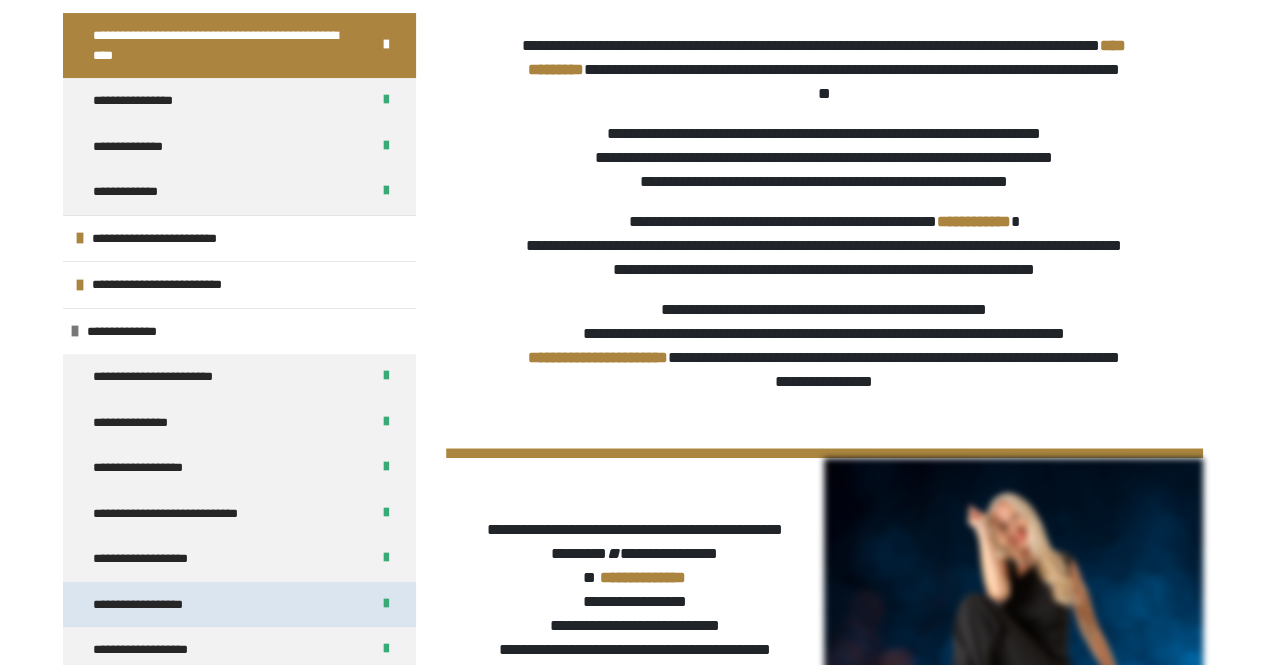 scroll, scrollTop: 288, scrollLeft: 0, axis: vertical 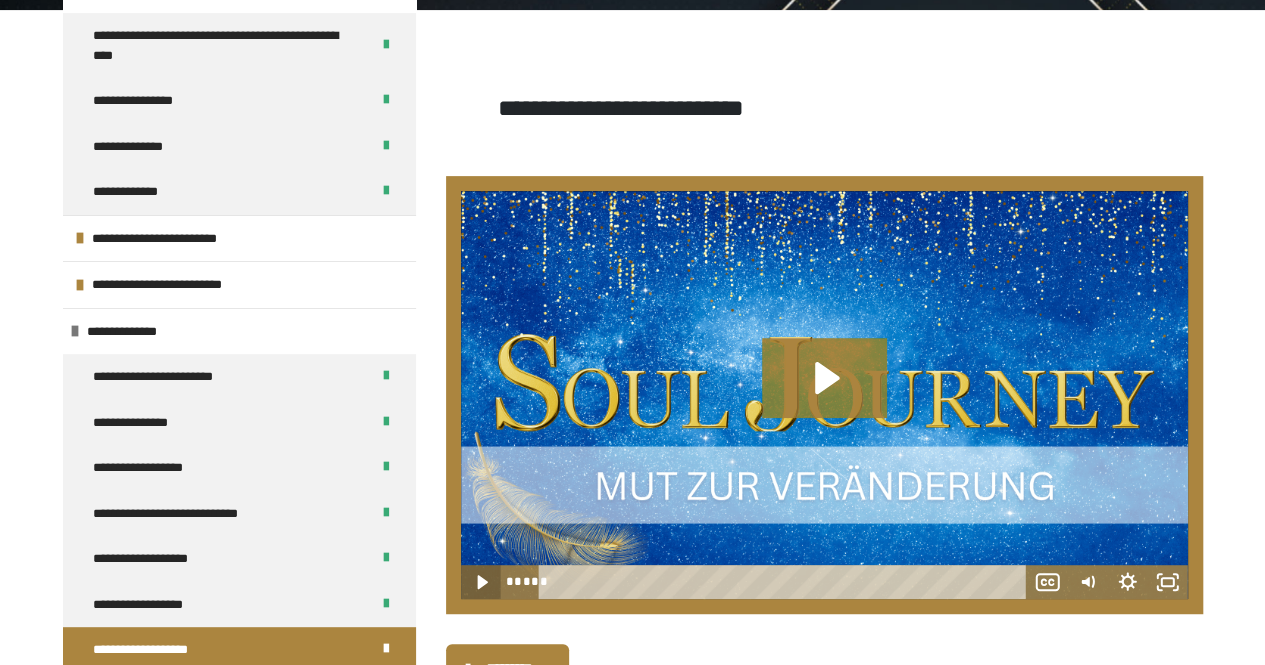 click 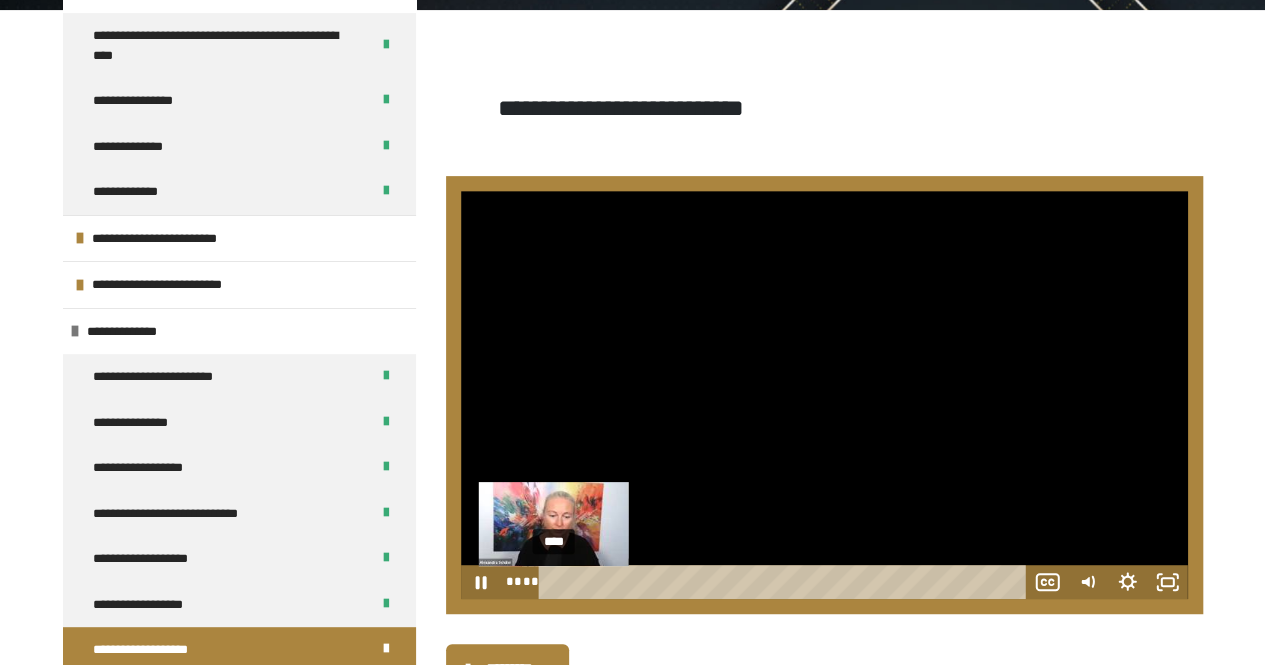 click on "****" at bounding box center (785, 582) 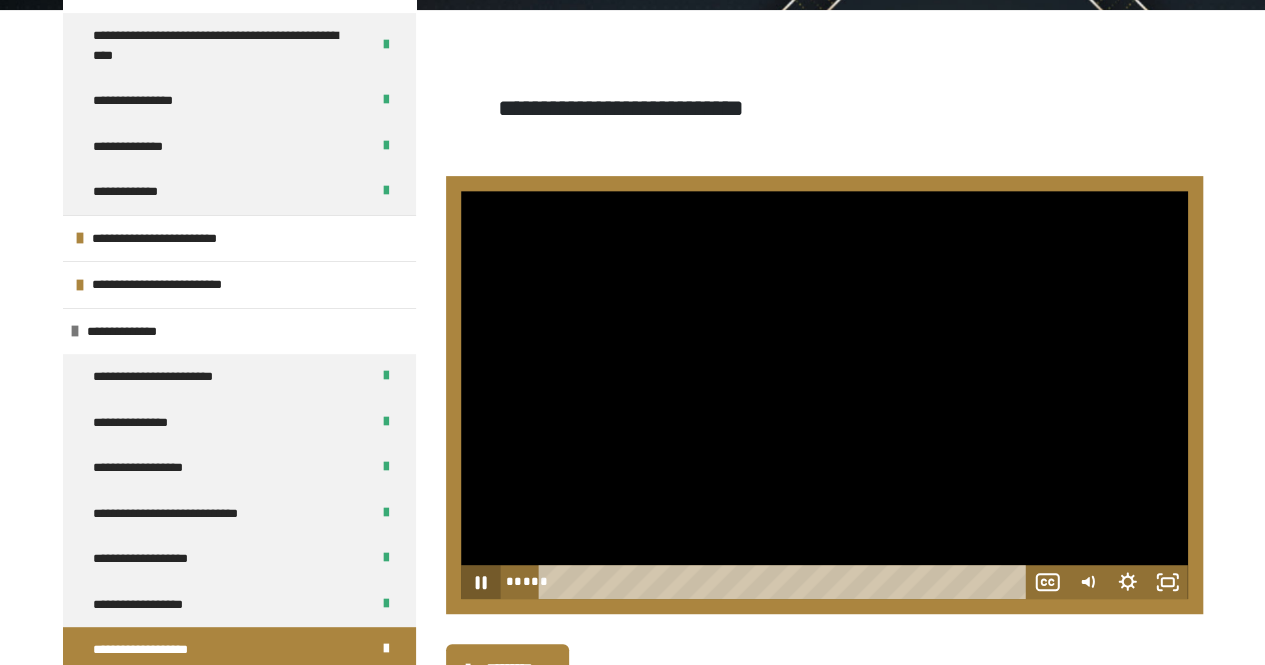 click 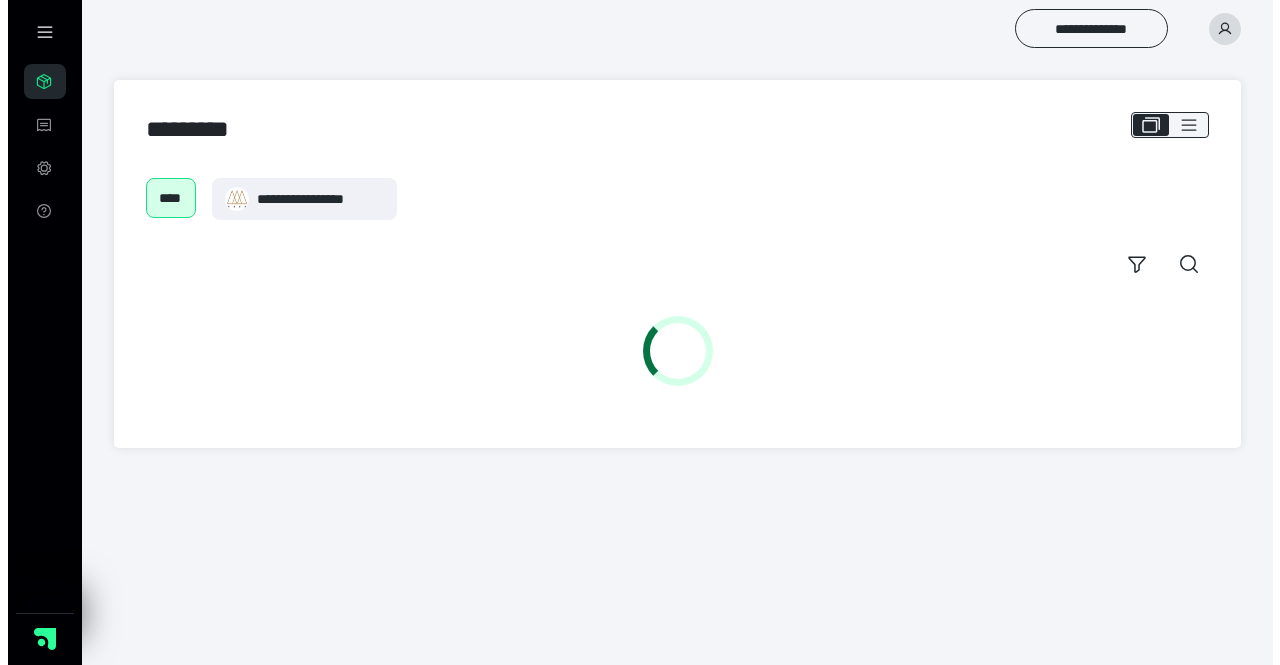 scroll, scrollTop: 0, scrollLeft: 0, axis: both 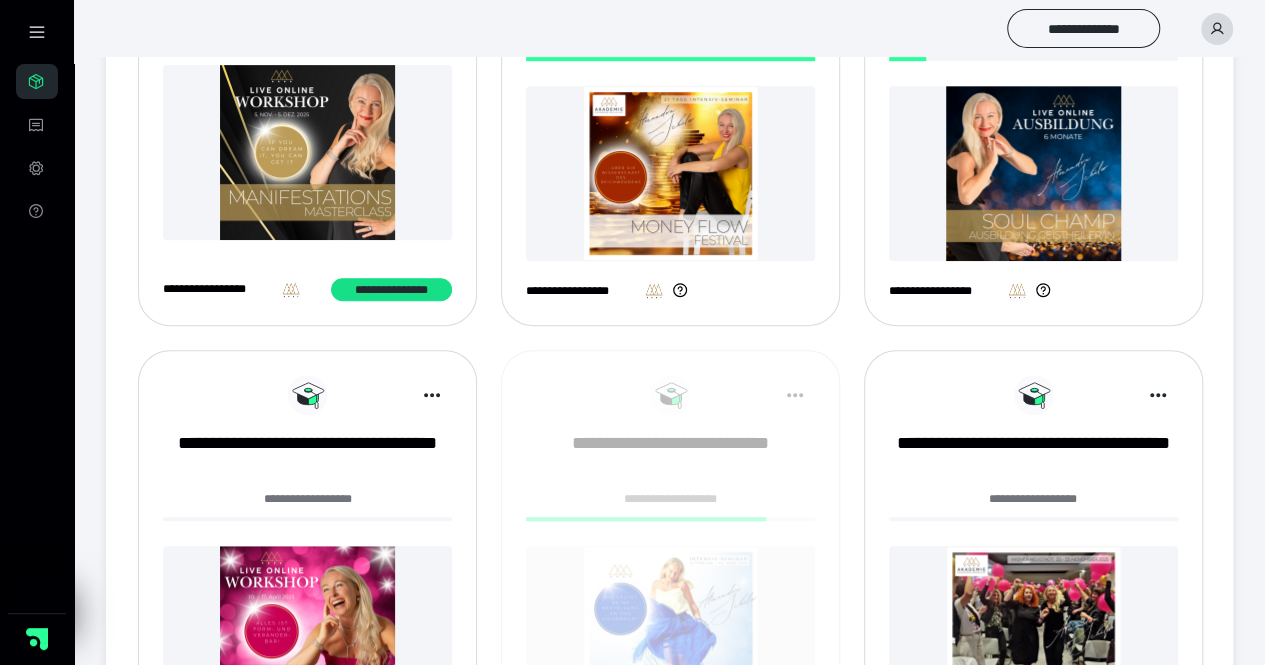 click at bounding box center [1033, 173] 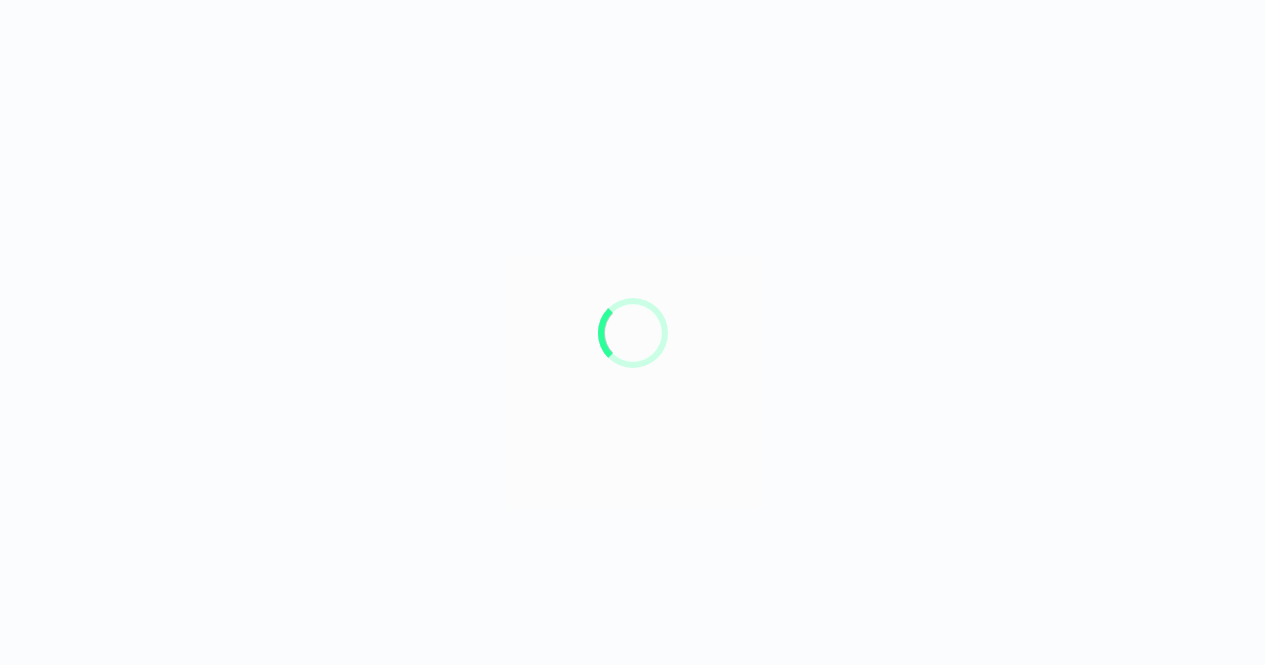 scroll, scrollTop: 0, scrollLeft: 0, axis: both 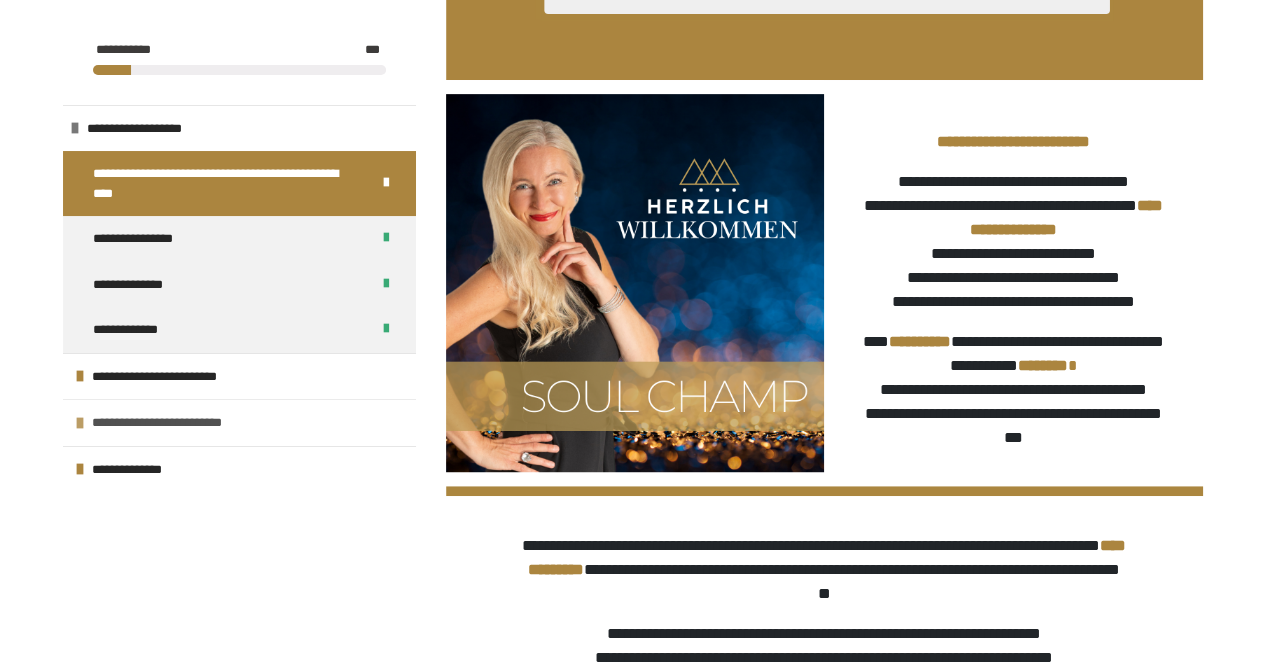 click on "**********" at bounding box center [193, 423] 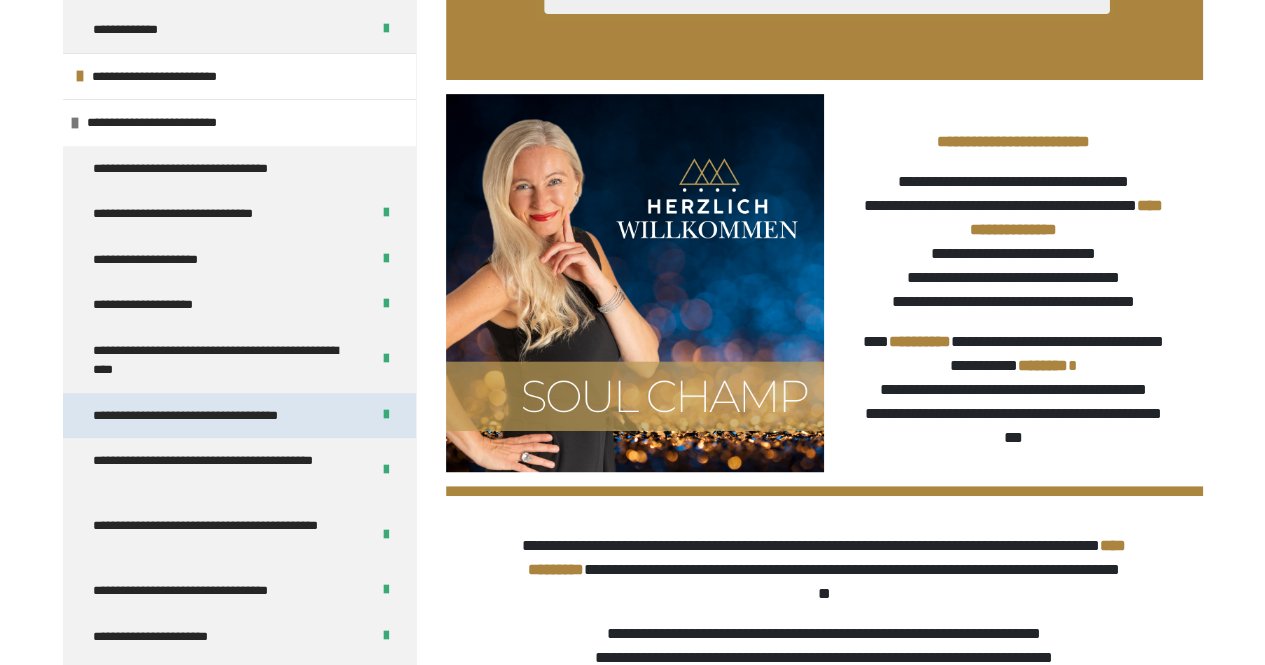 scroll, scrollTop: 379, scrollLeft: 0, axis: vertical 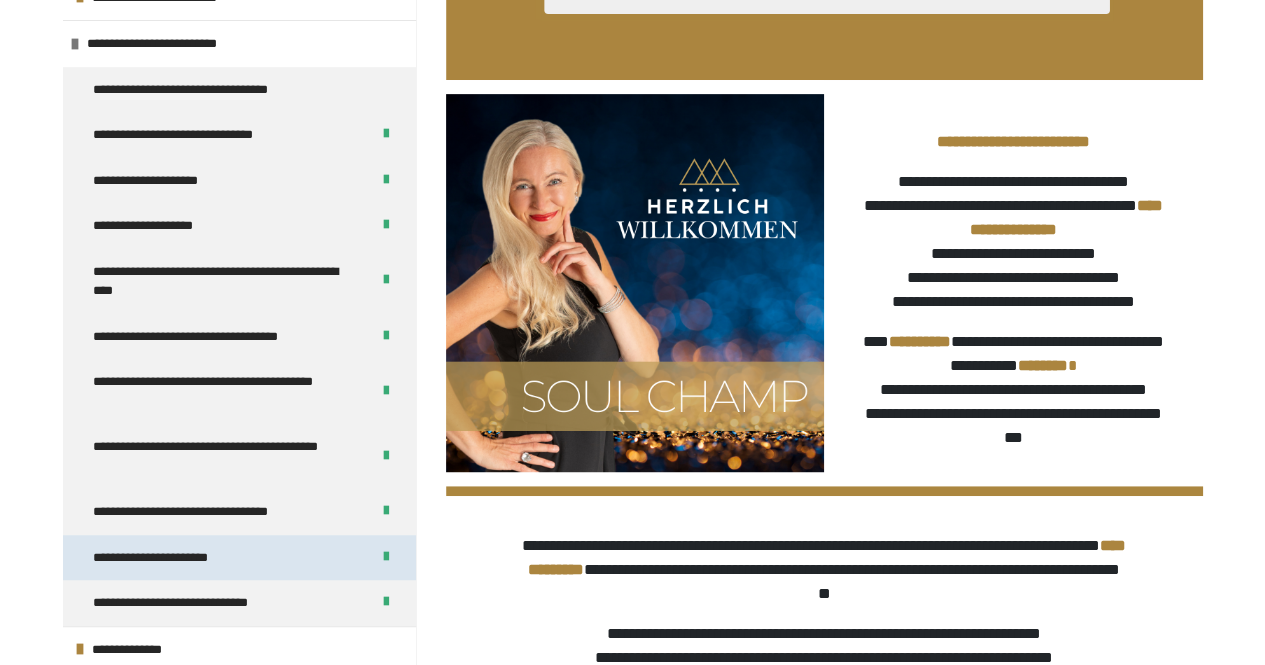 click on "**********" at bounding box center [159, 558] 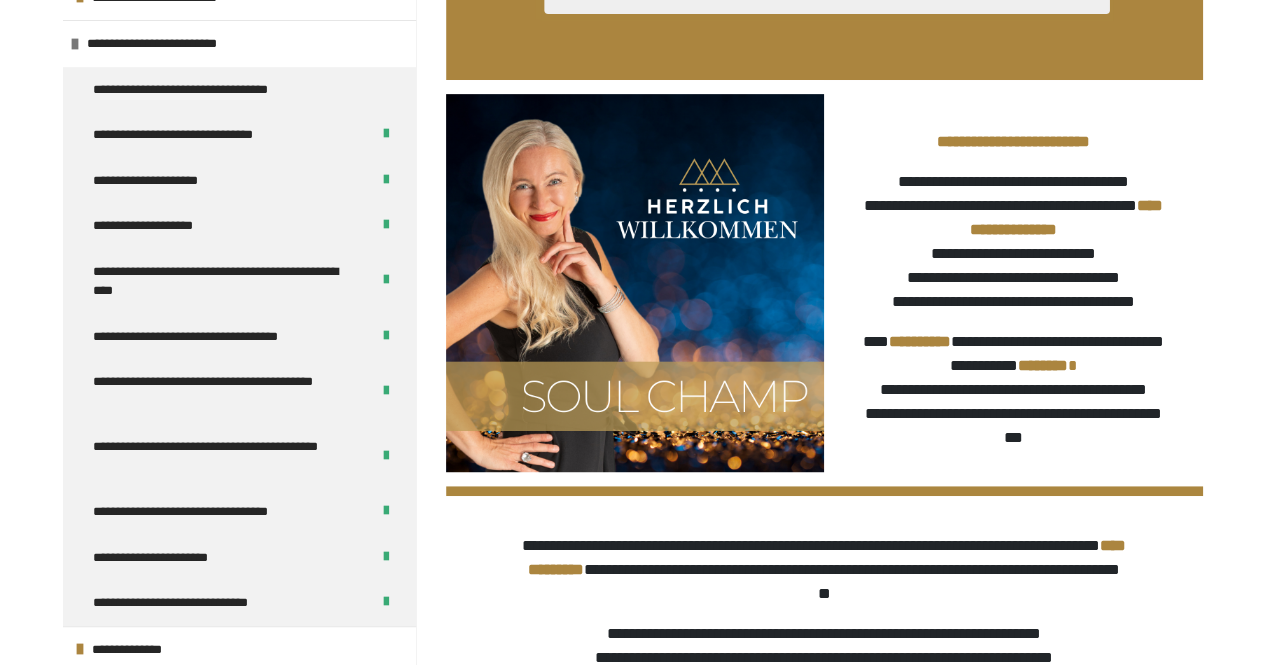 scroll, scrollTop: 288, scrollLeft: 0, axis: vertical 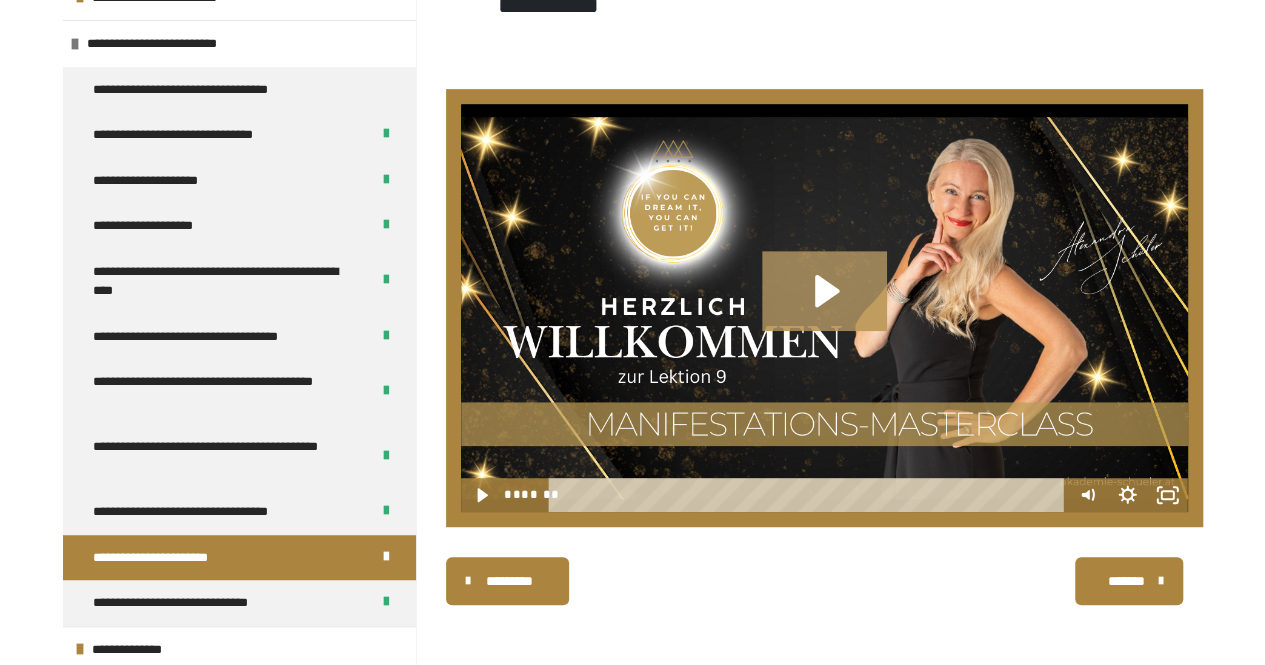 click 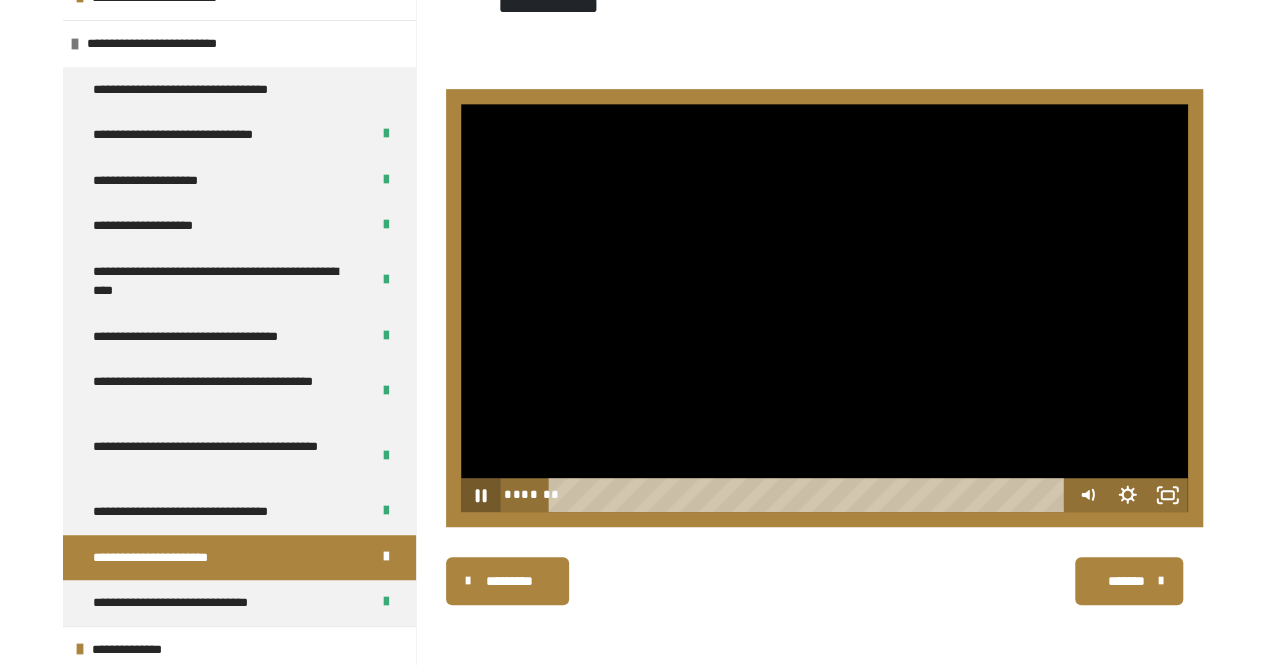 click 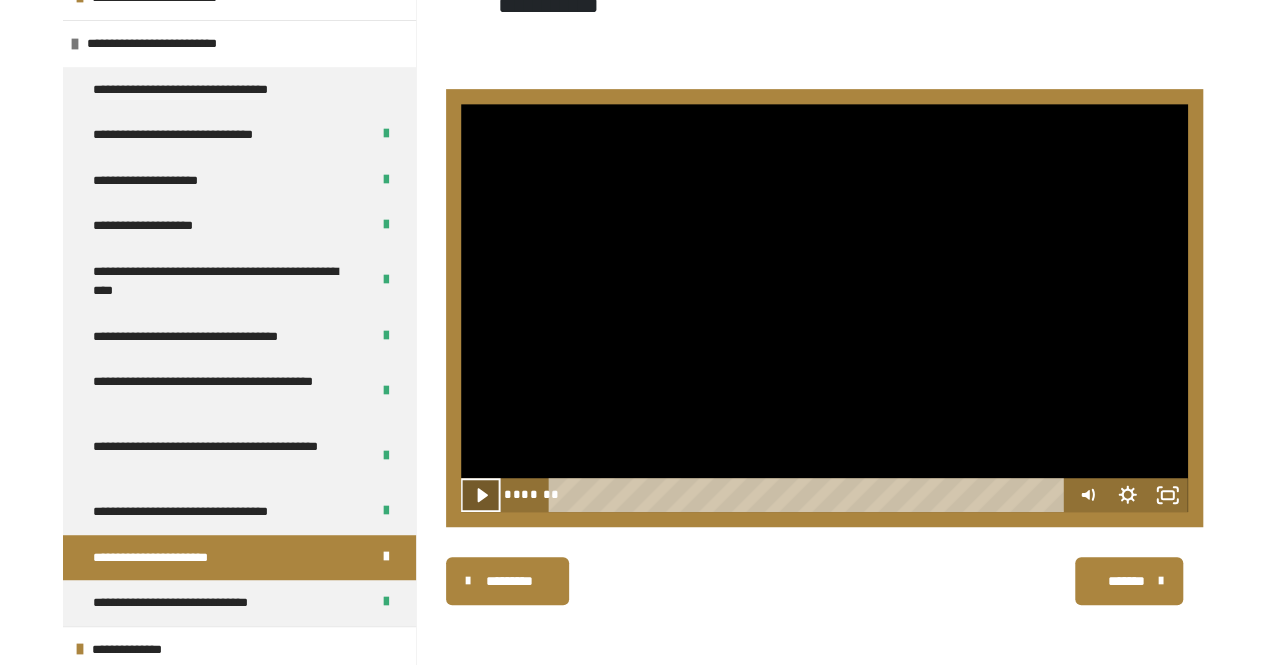 click 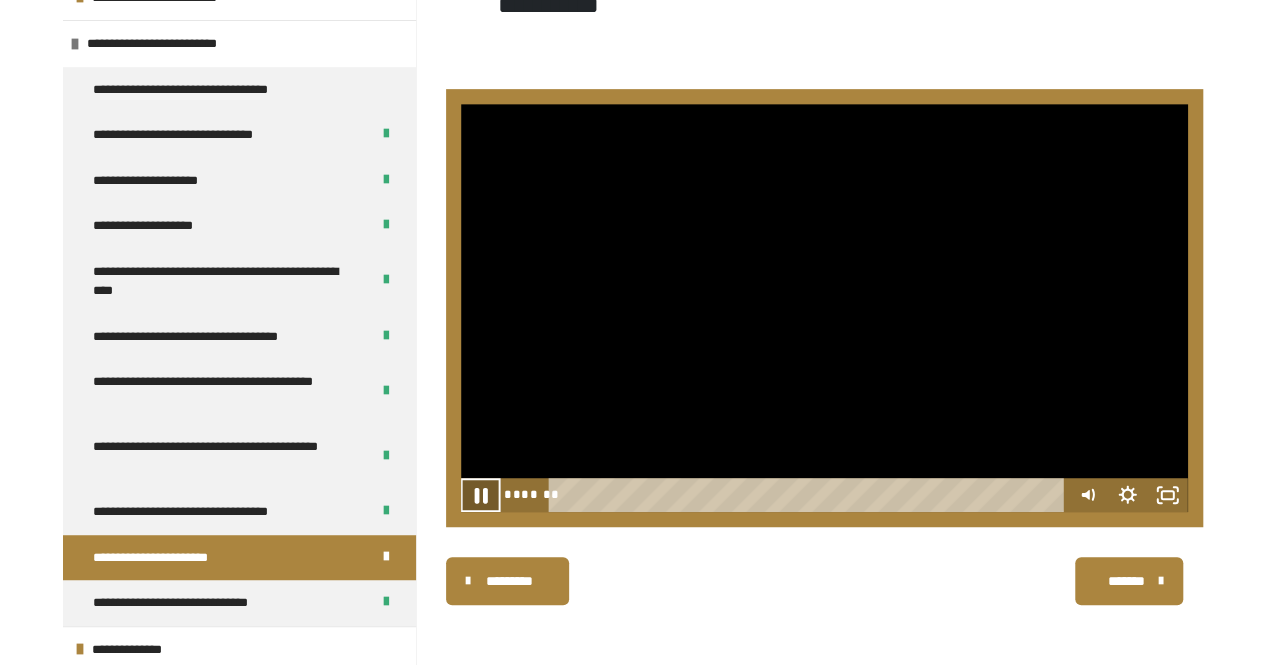 click 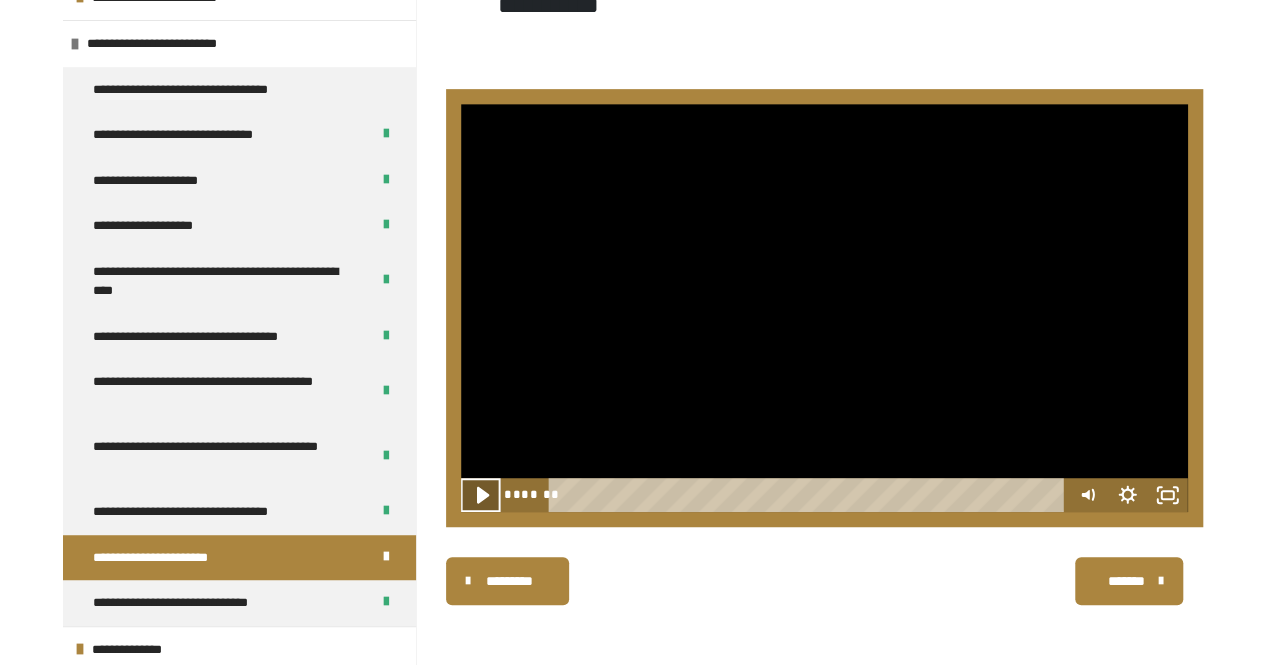 click 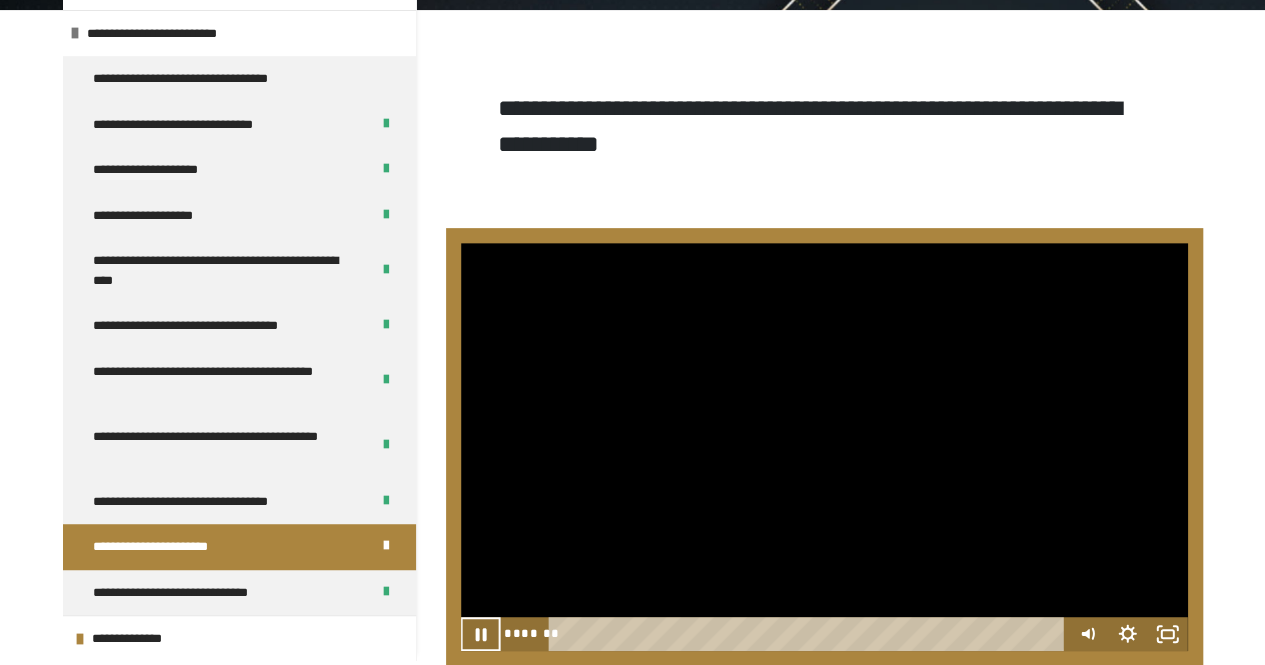 scroll, scrollTop: 227, scrollLeft: 0, axis: vertical 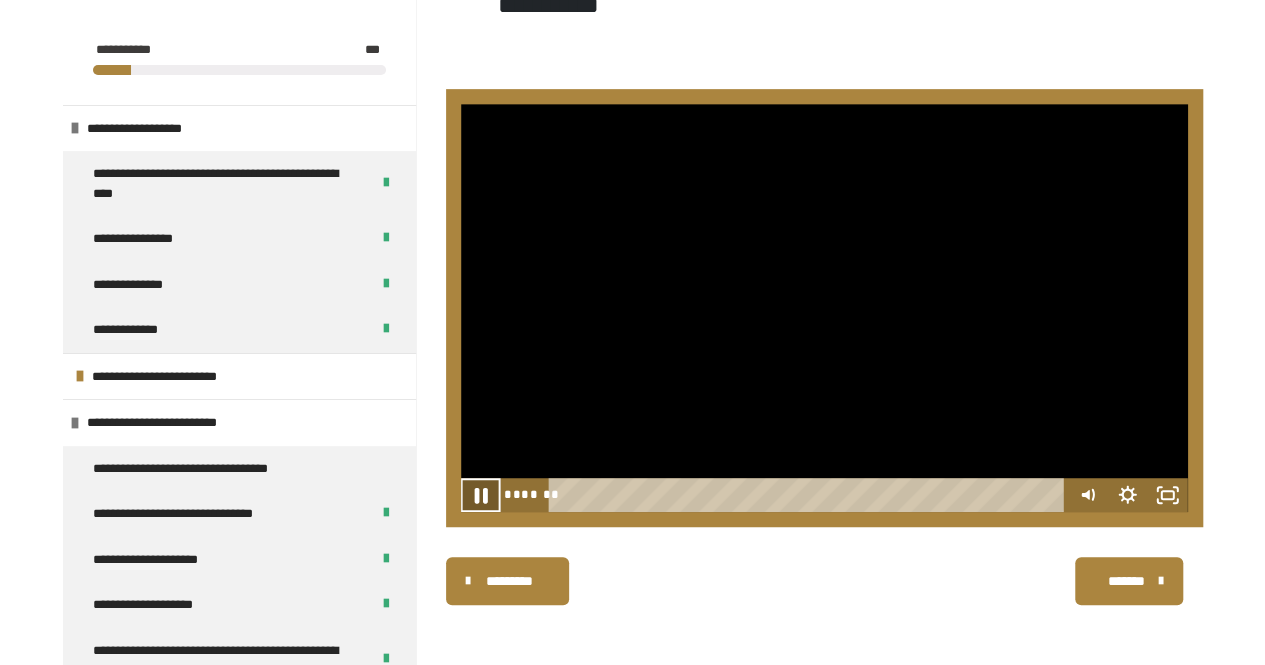 click 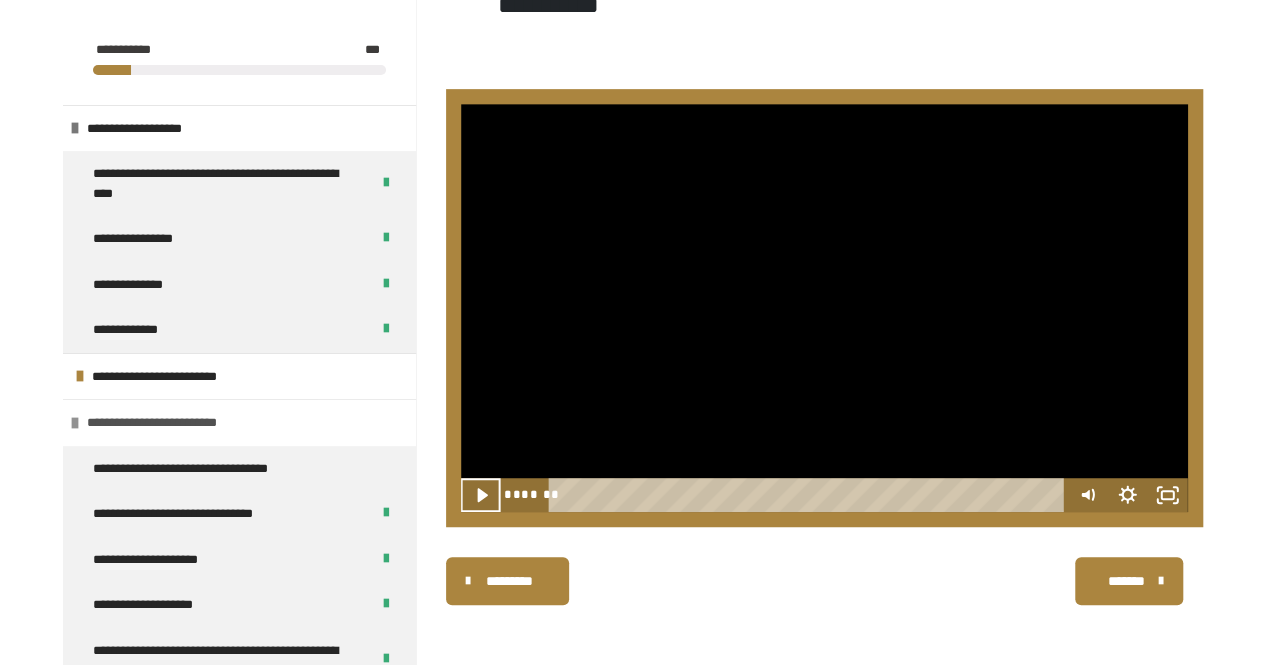 click at bounding box center [75, 423] 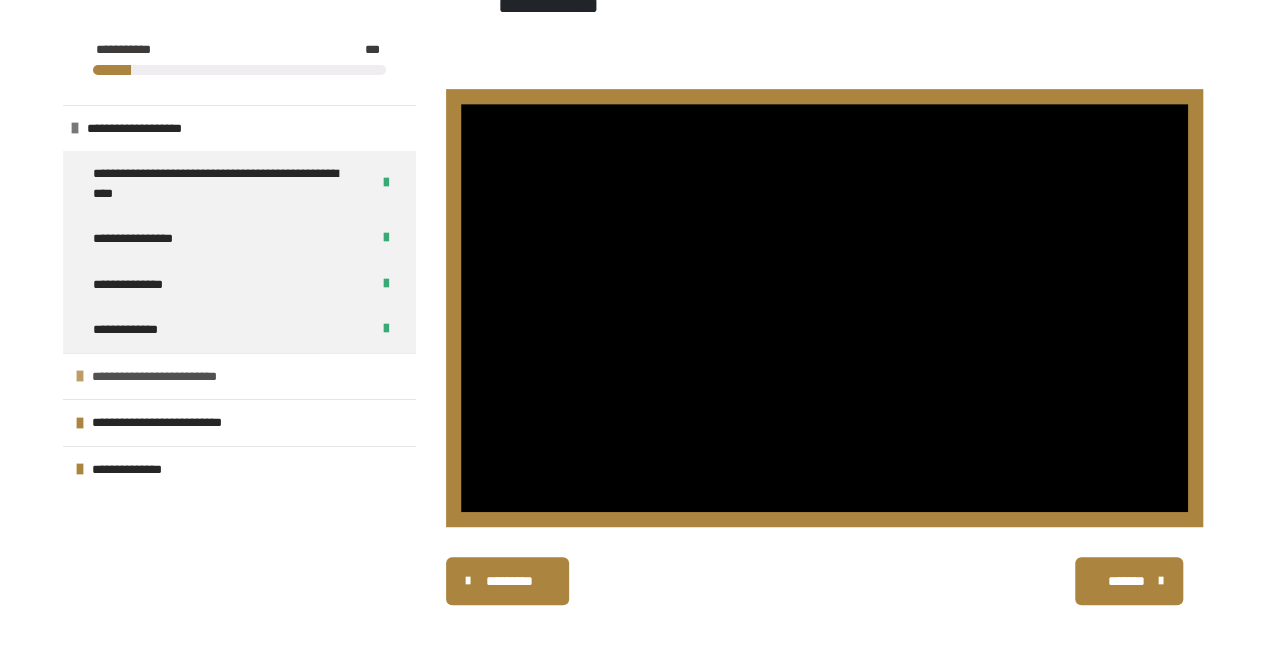 click on "**********" at bounding box center [239, 376] 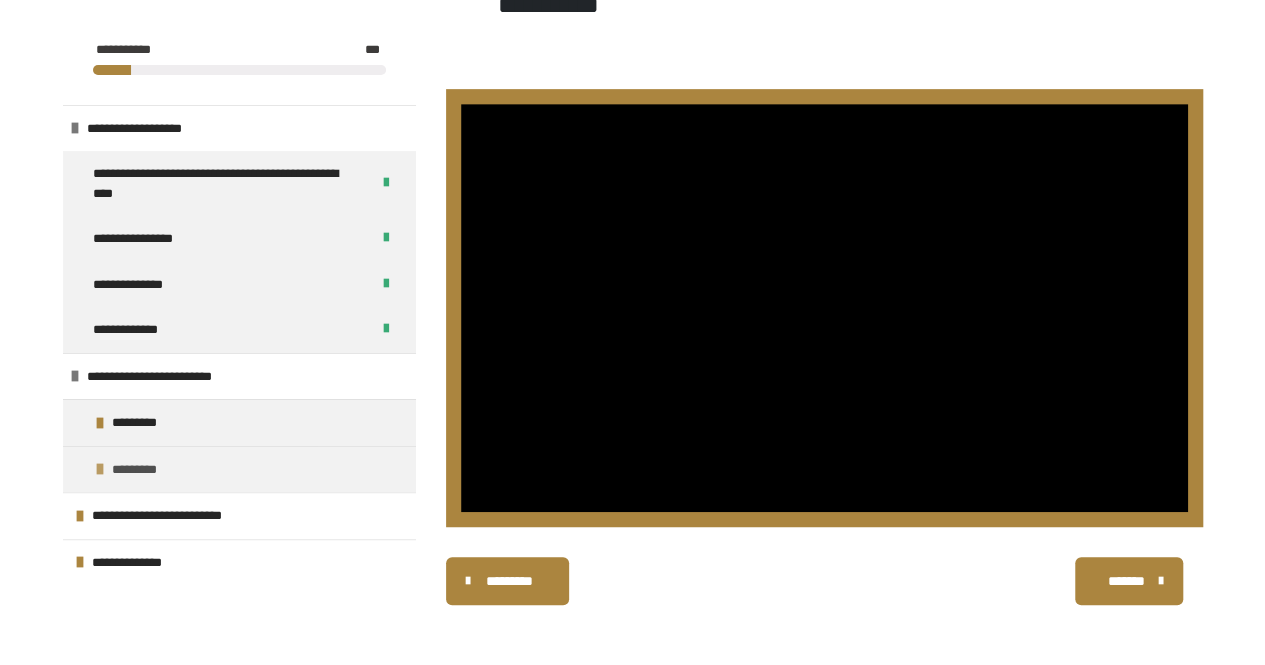 click at bounding box center (100, 469) 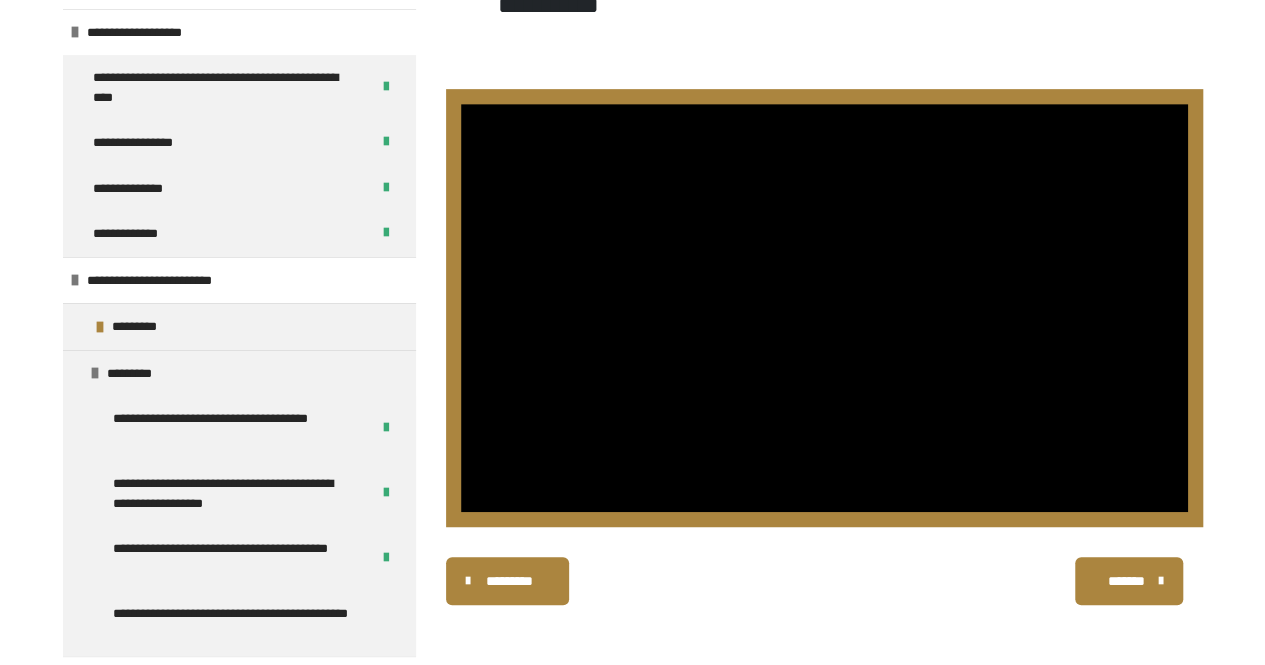 scroll, scrollTop: 172, scrollLeft: 0, axis: vertical 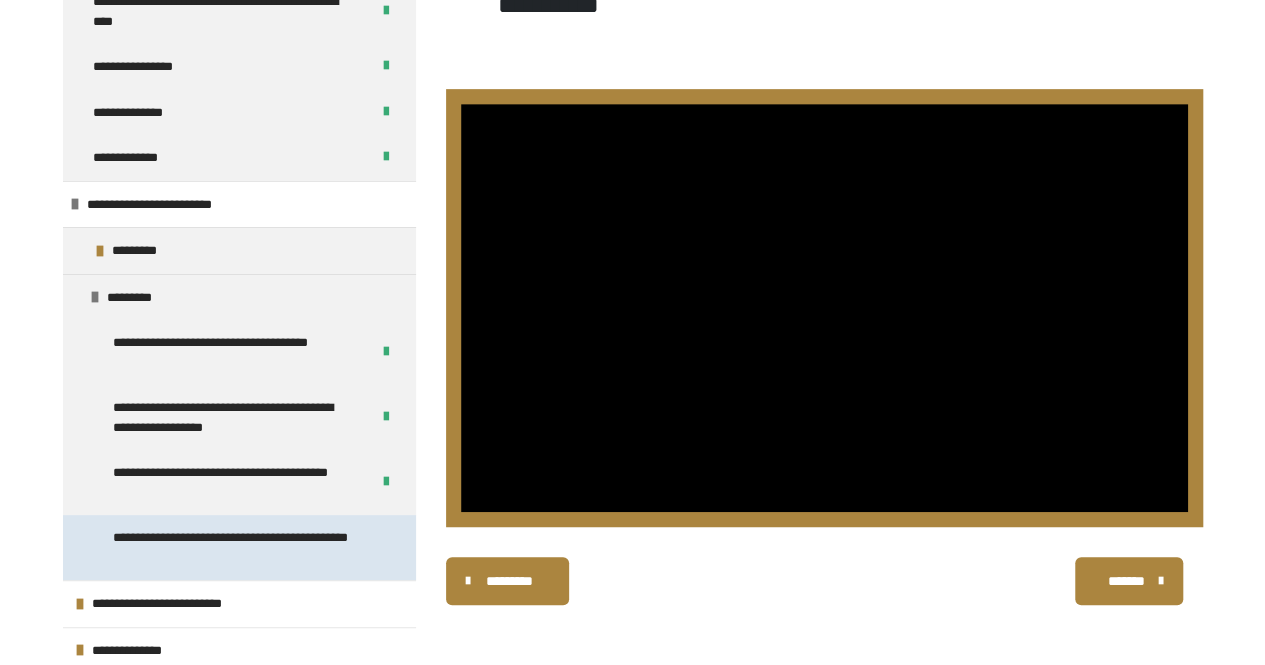 click on "**********" at bounding box center (234, 547) 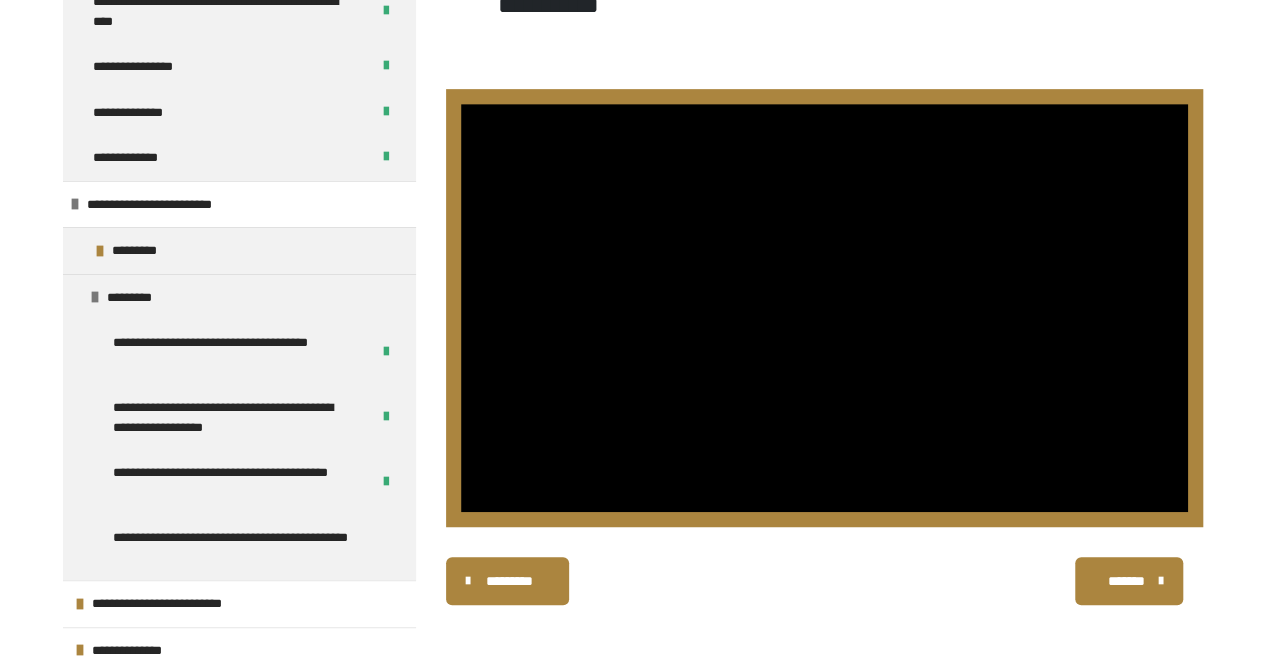 scroll, scrollTop: 288, scrollLeft: 0, axis: vertical 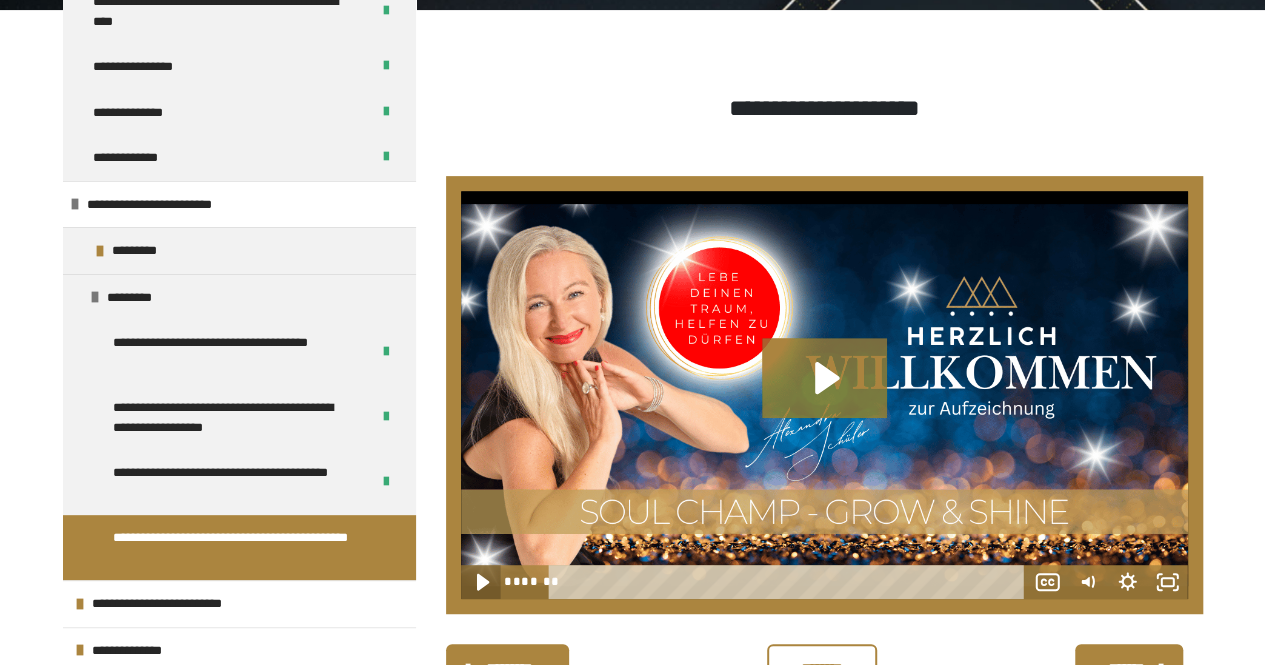 click 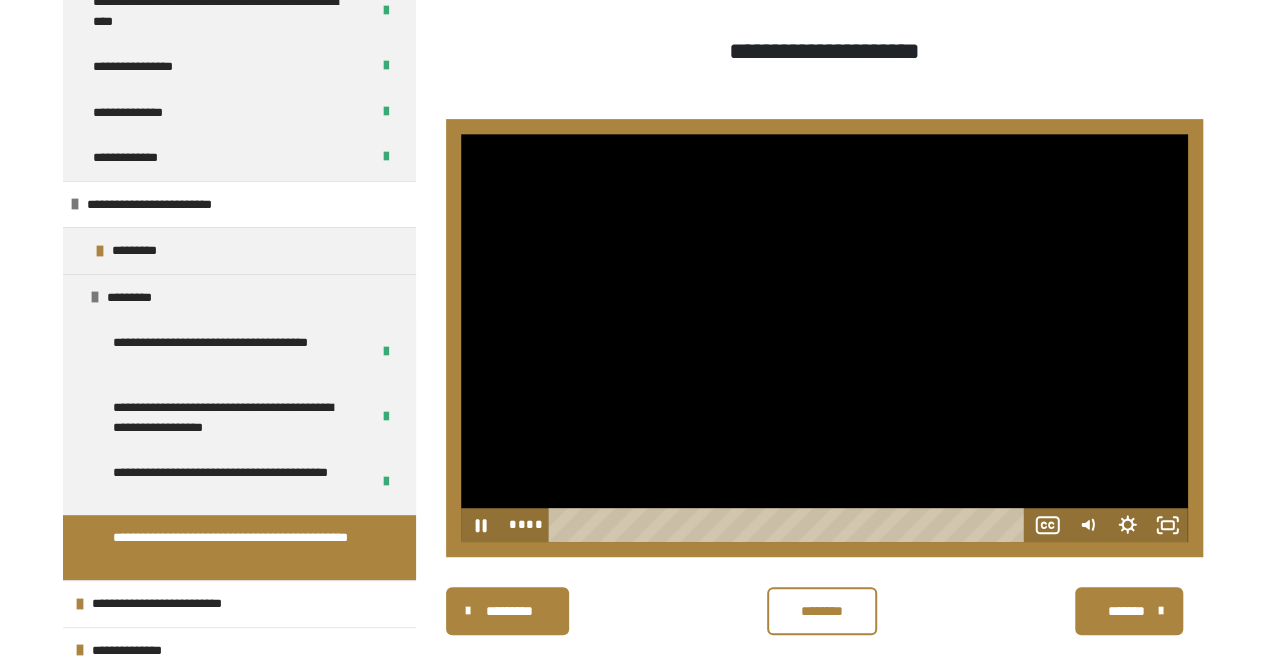 scroll, scrollTop: 375, scrollLeft: 0, axis: vertical 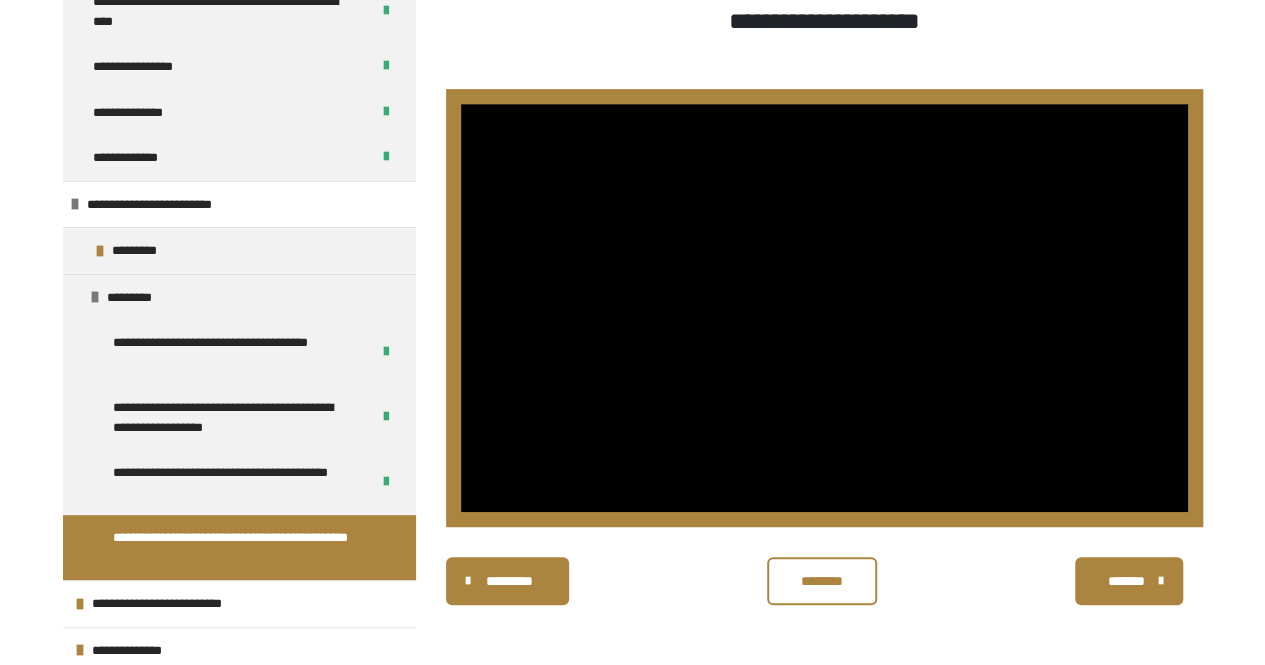click on "********" at bounding box center [822, 581] 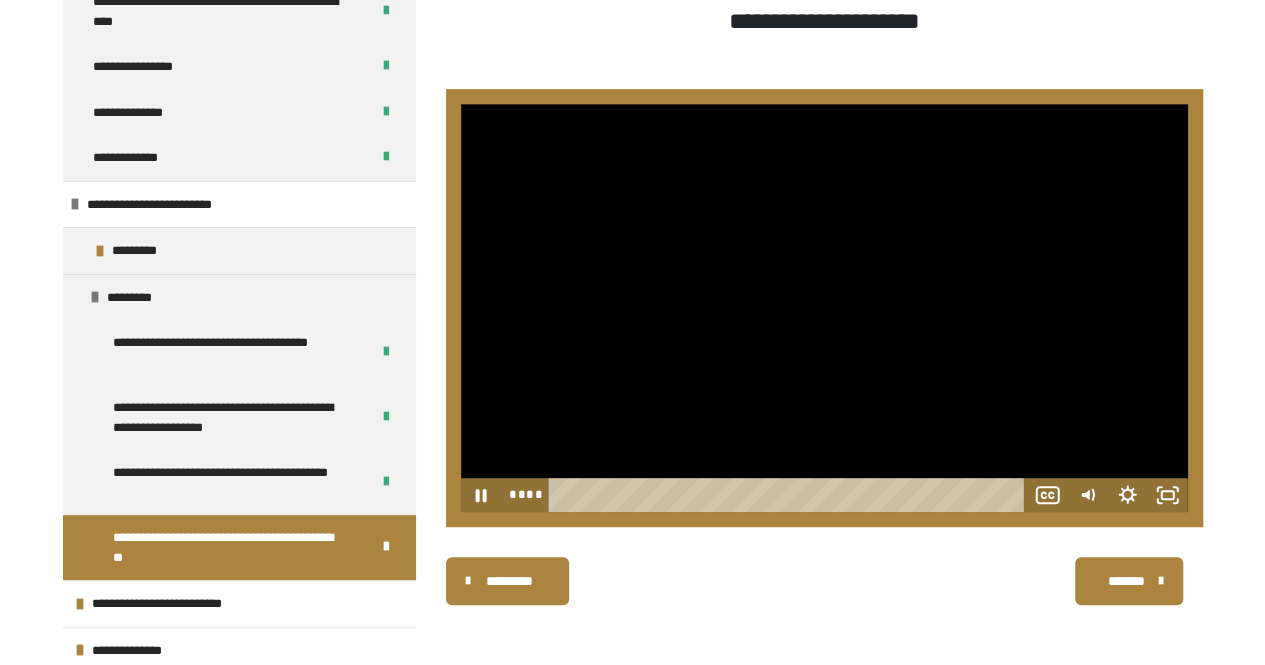 scroll, scrollTop: 0, scrollLeft: 0, axis: both 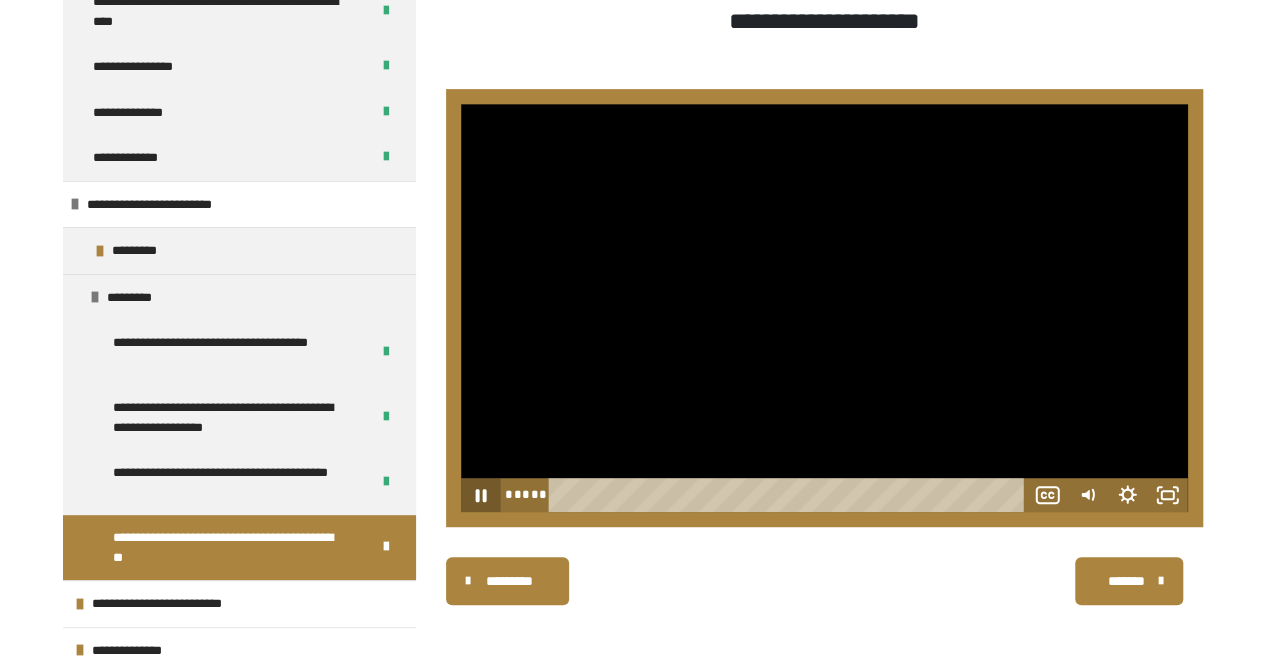 click 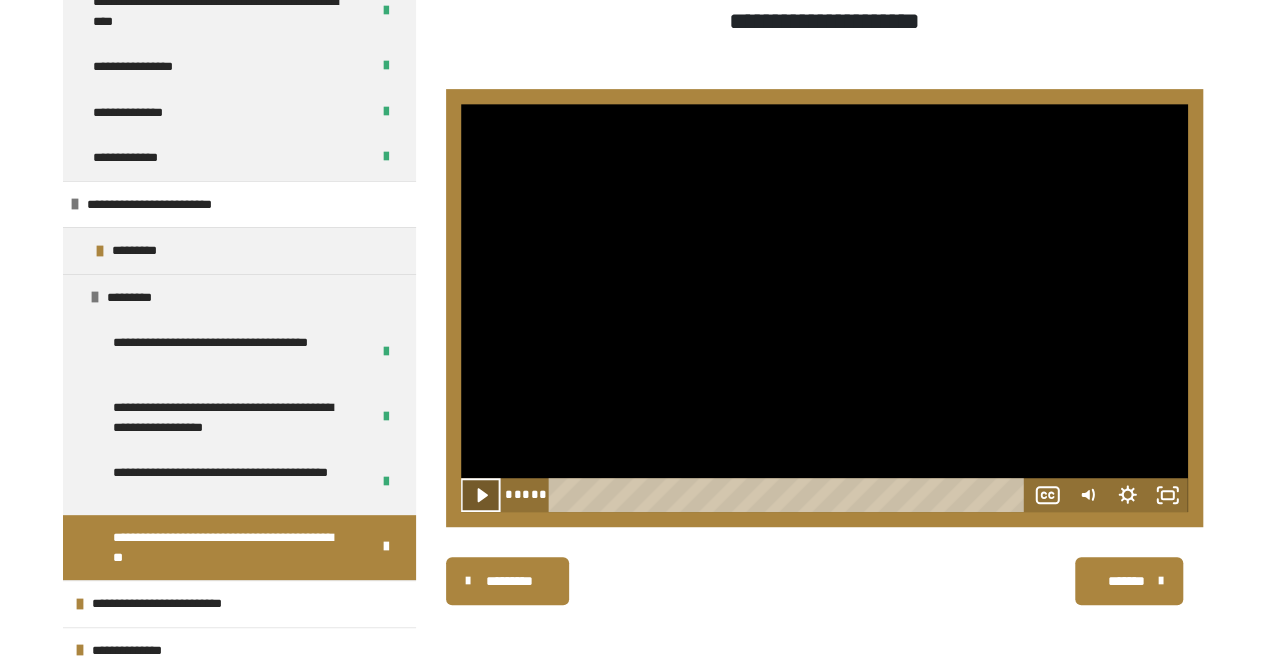 click 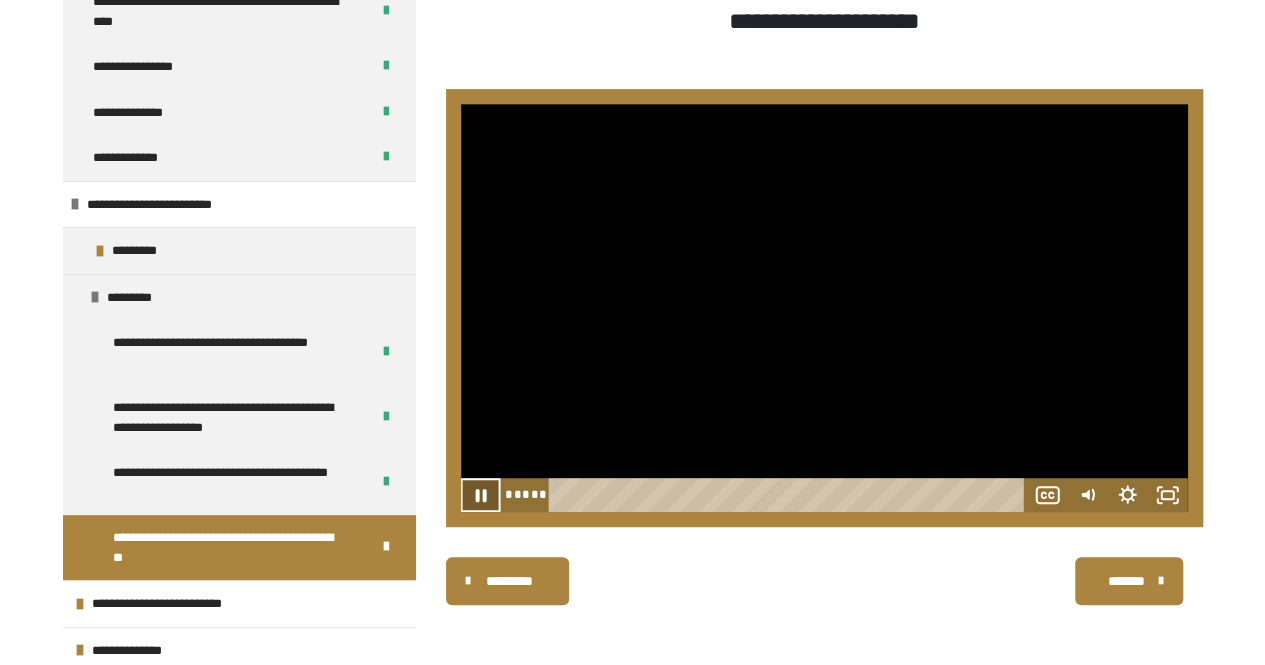 click 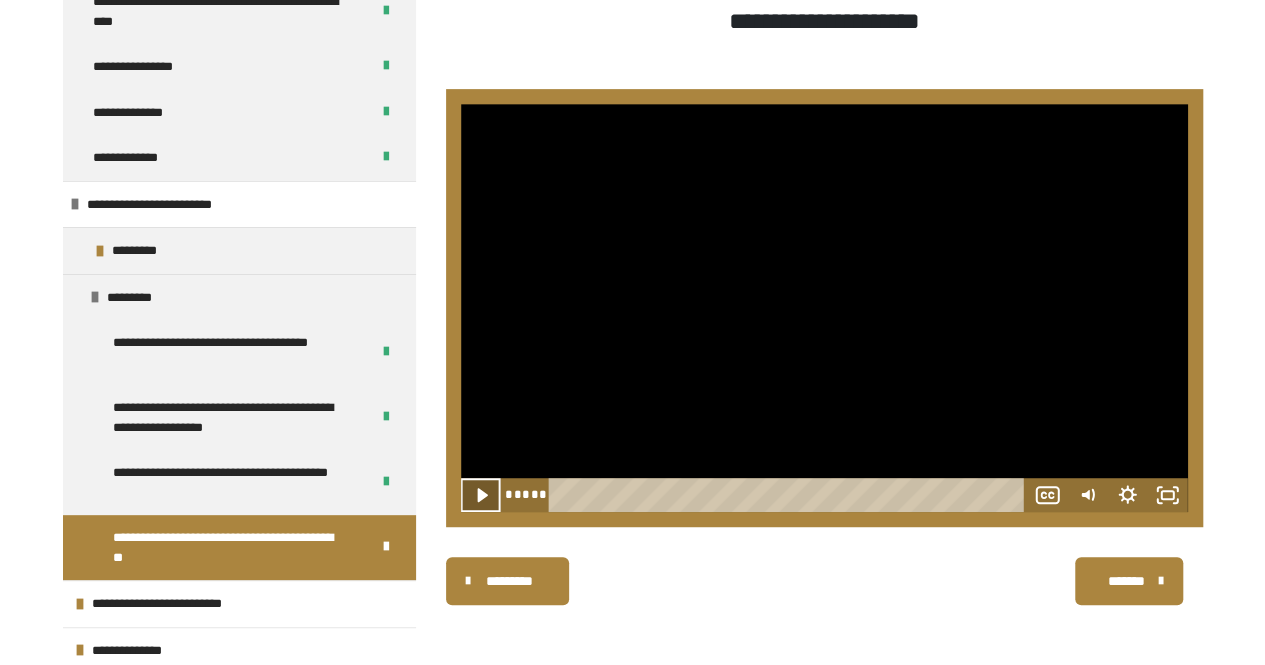 click 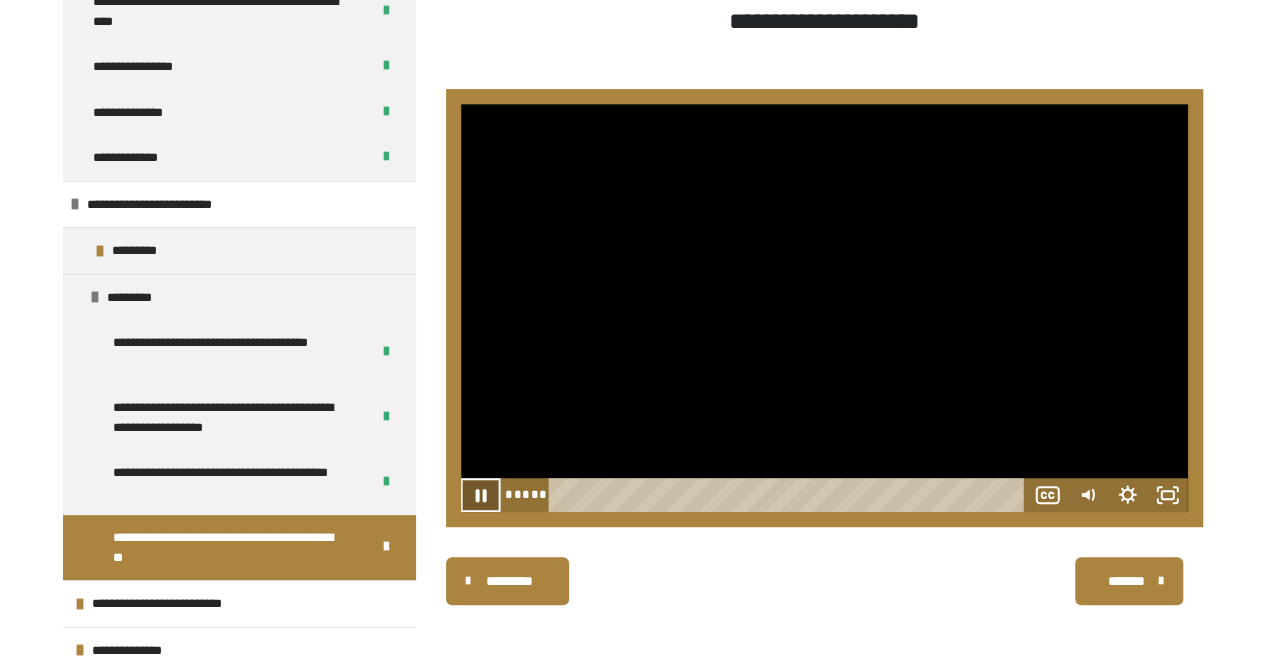 click 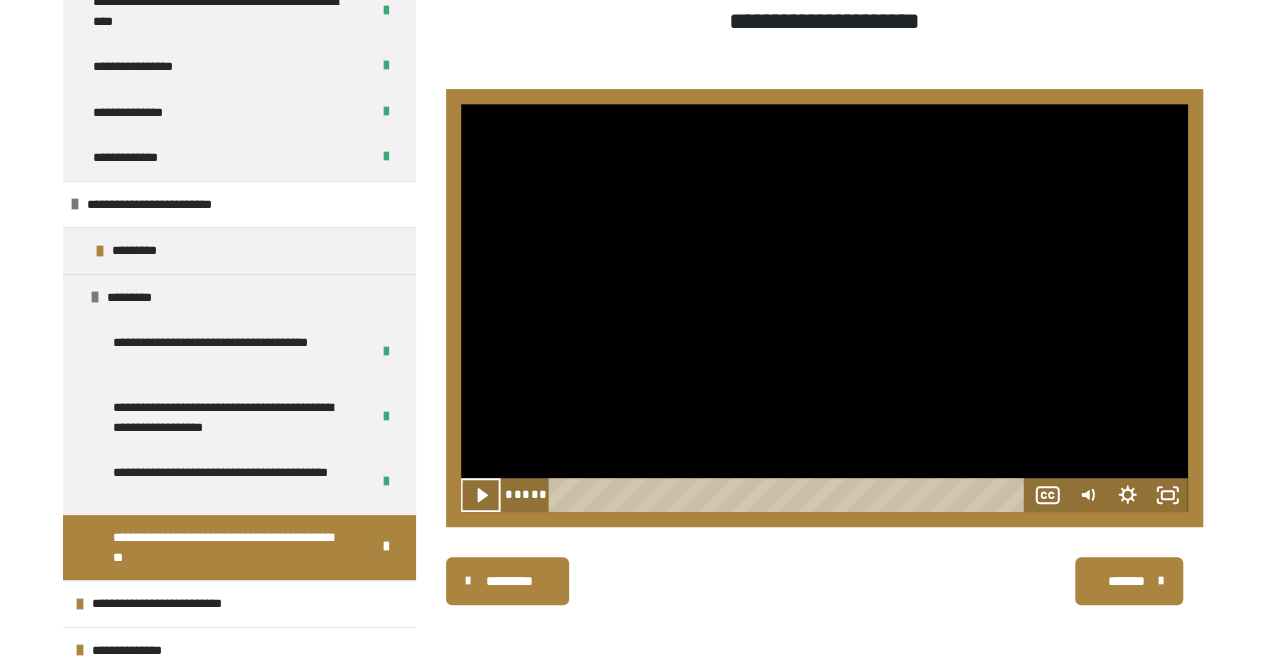 type 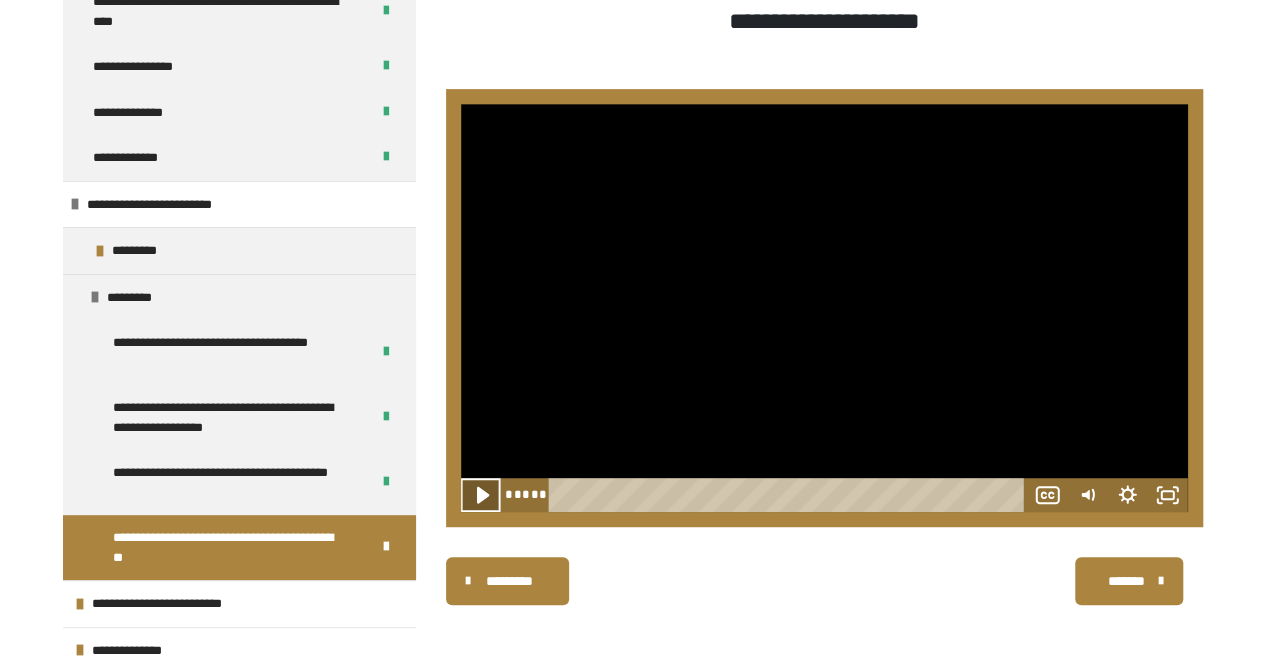click 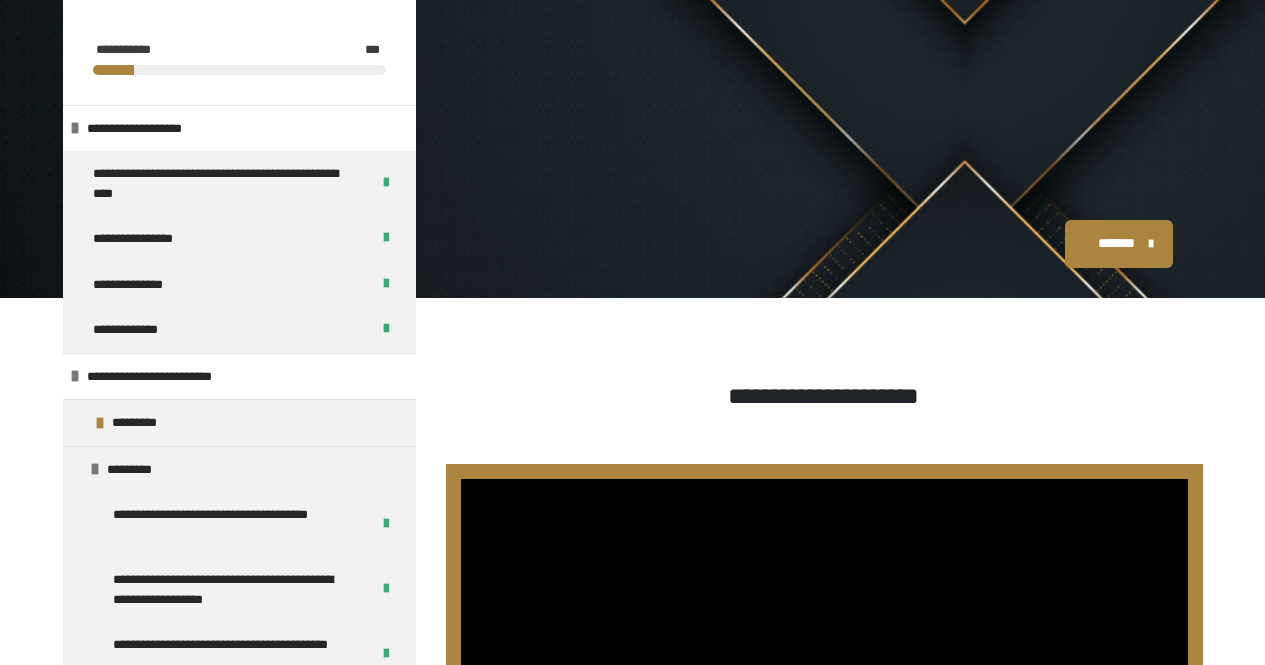 scroll, scrollTop: 375, scrollLeft: 0, axis: vertical 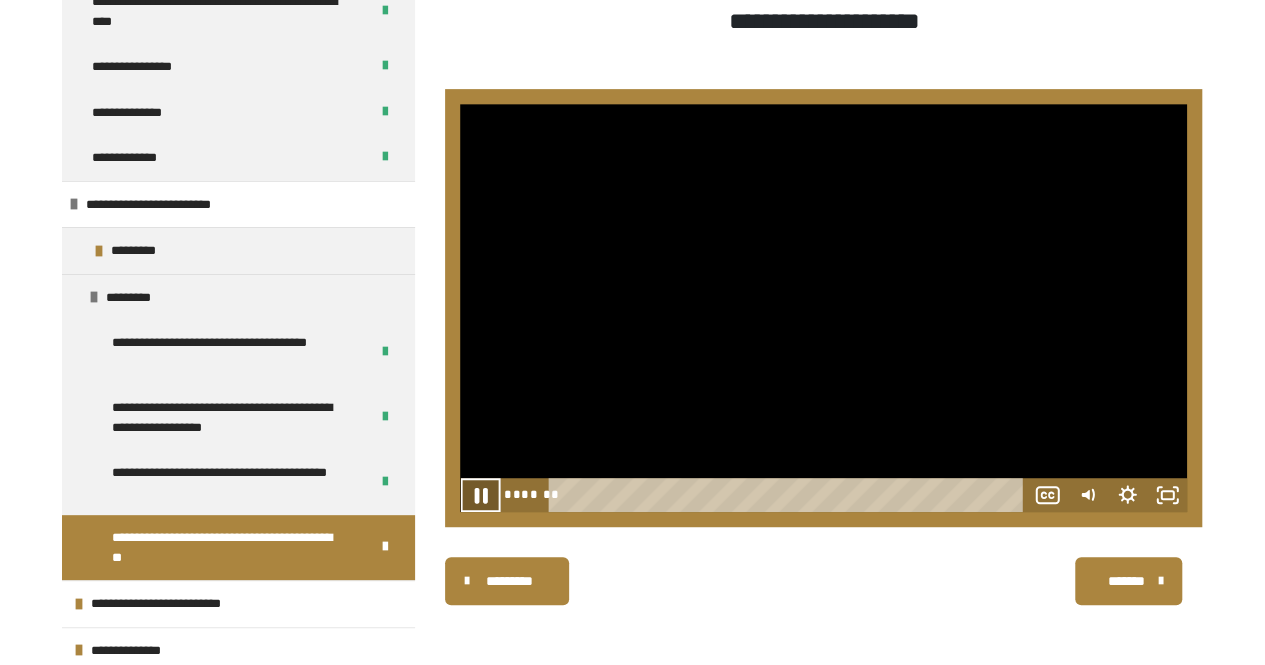 click 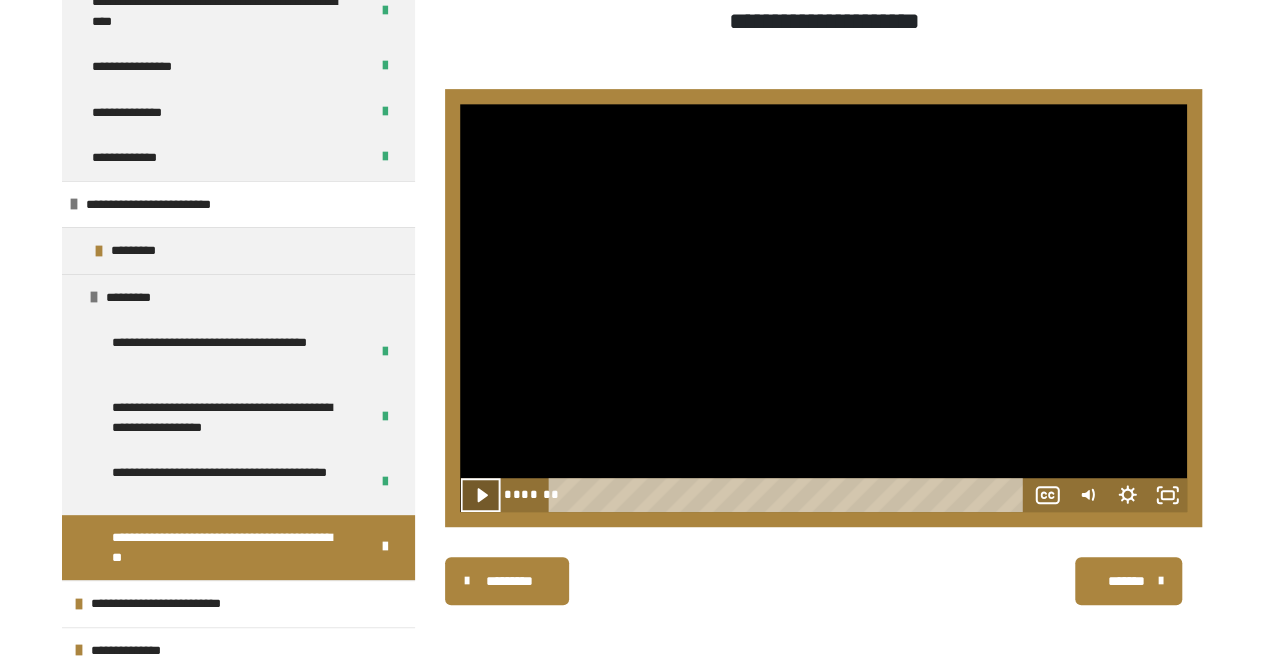 click 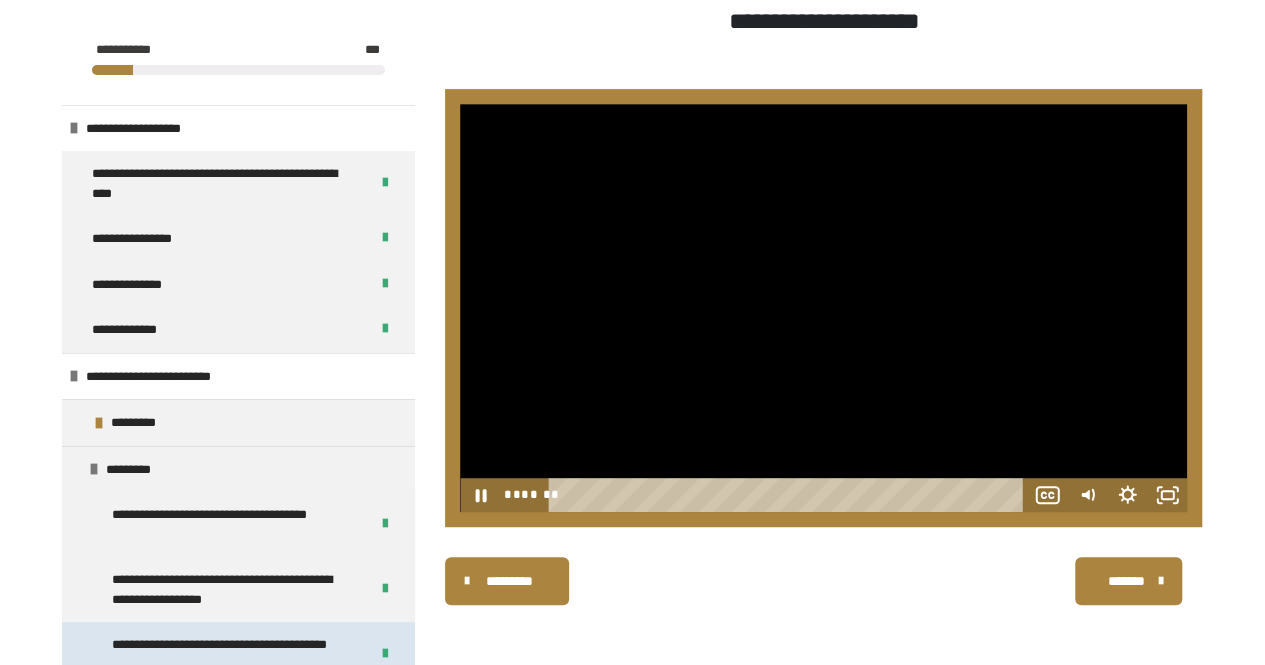 scroll, scrollTop: 172, scrollLeft: 0, axis: vertical 